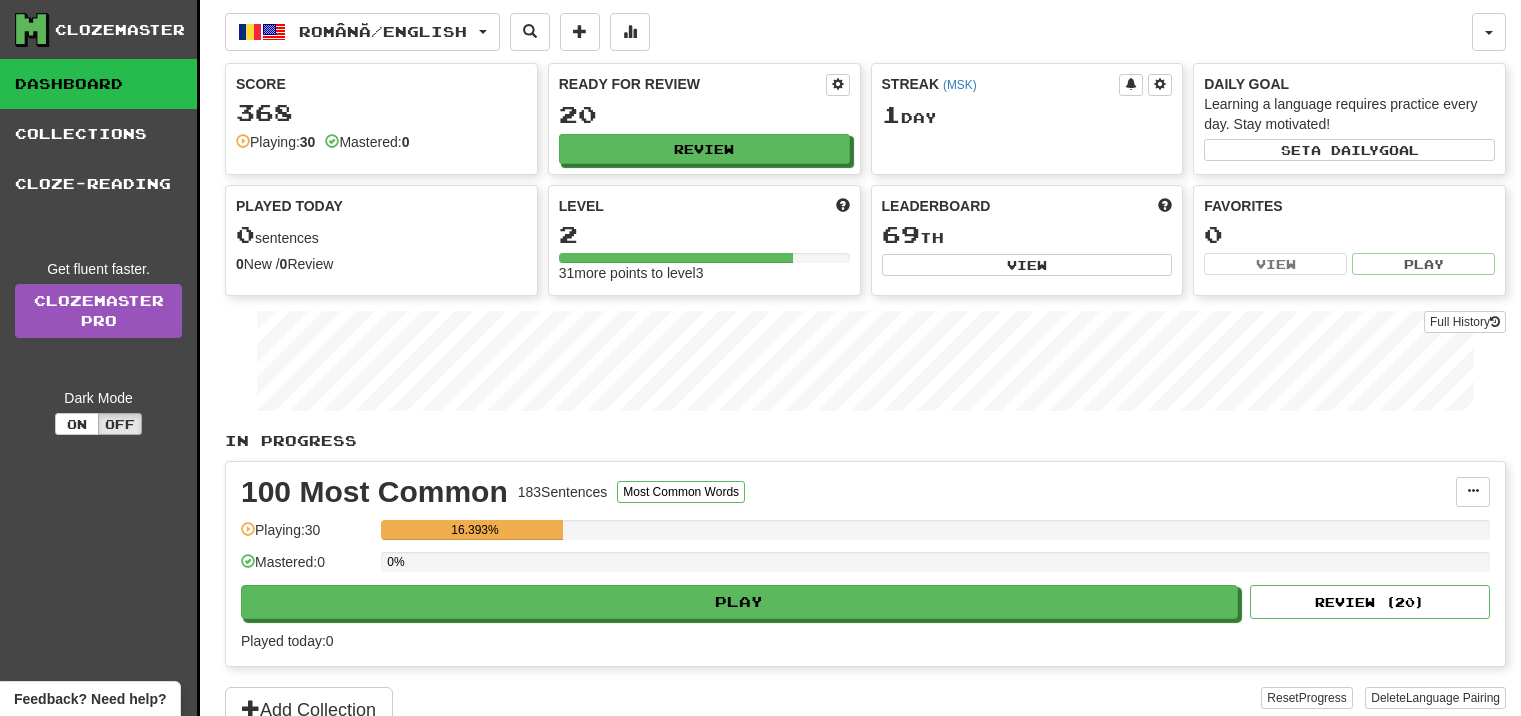 scroll, scrollTop: 0, scrollLeft: 0, axis: both 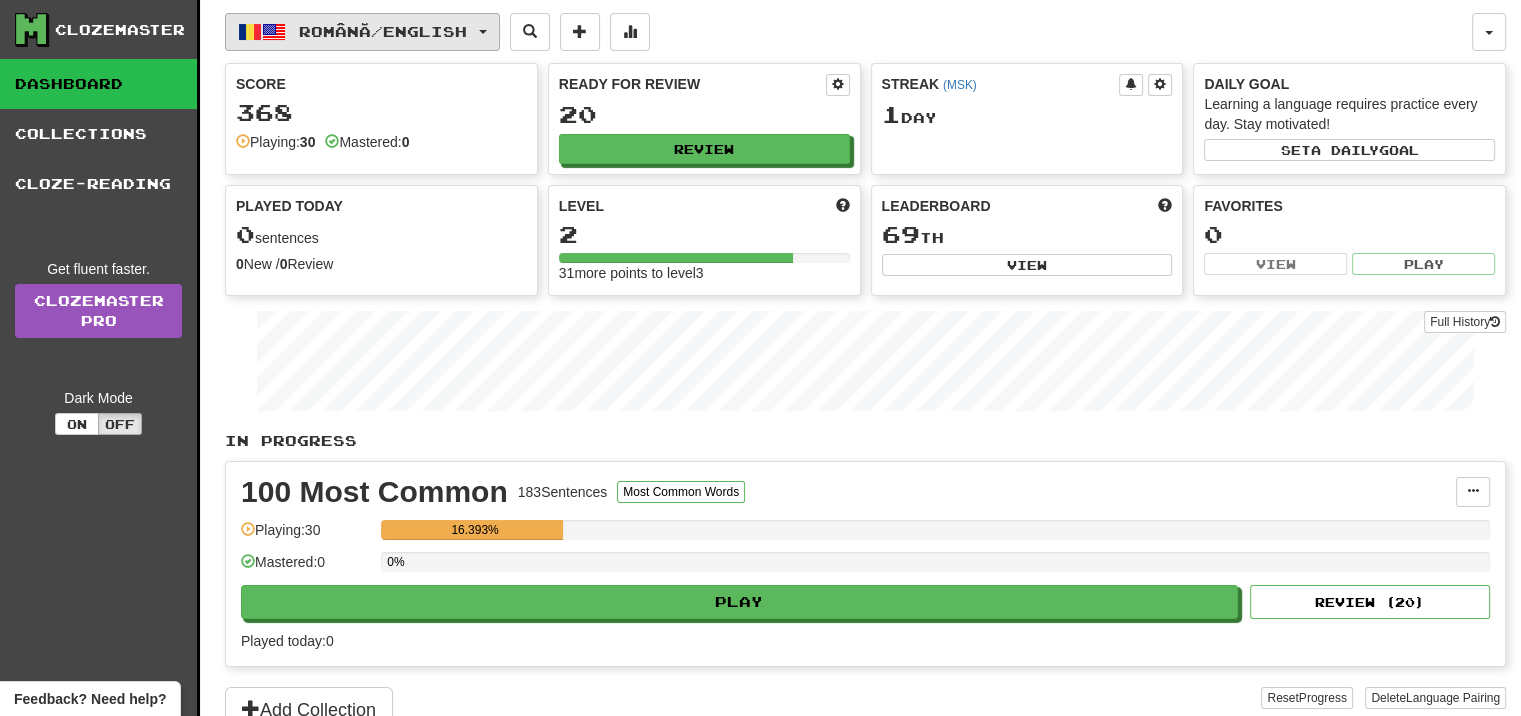 click on "Română  /  English" at bounding box center [383, 31] 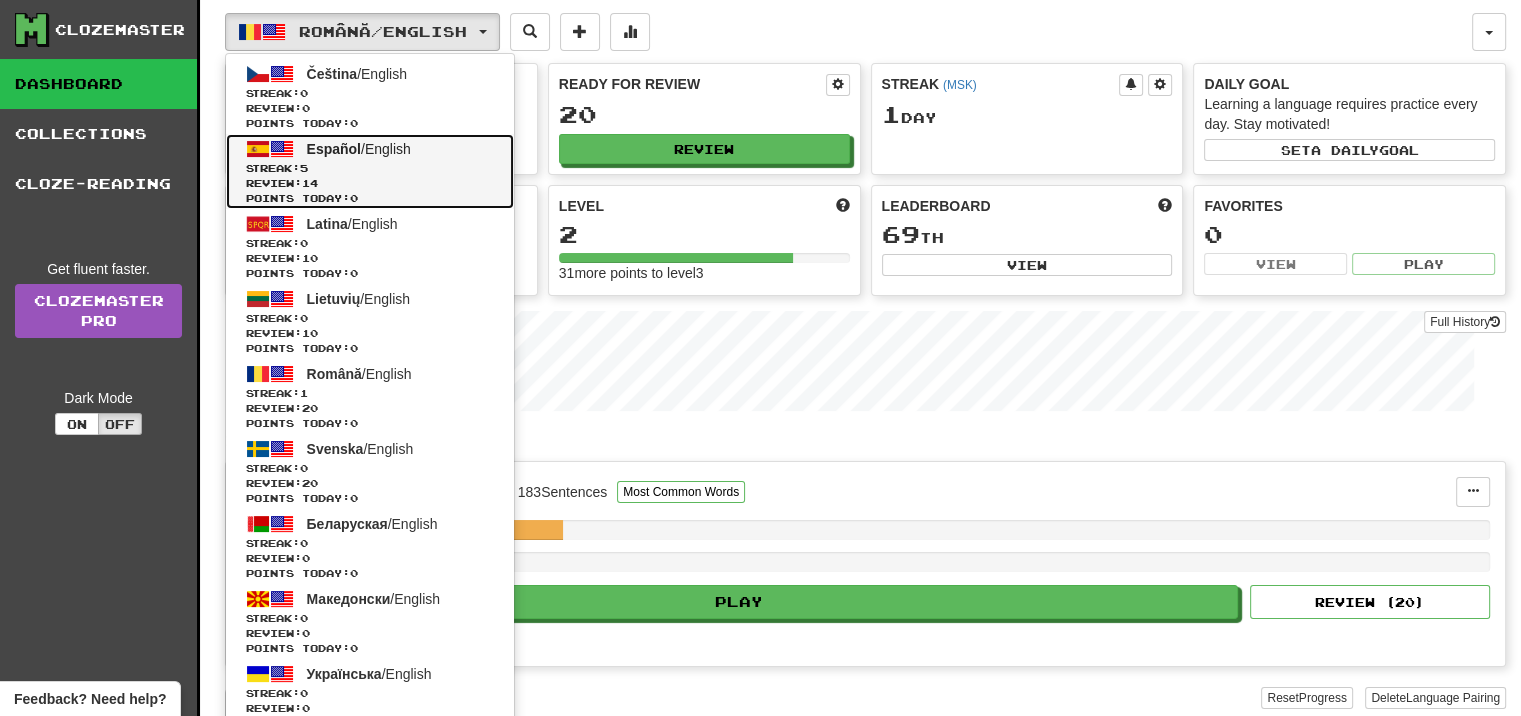click on "Español  /  English Streak:  5   Review:  14 Points today:  0" at bounding box center (370, 171) 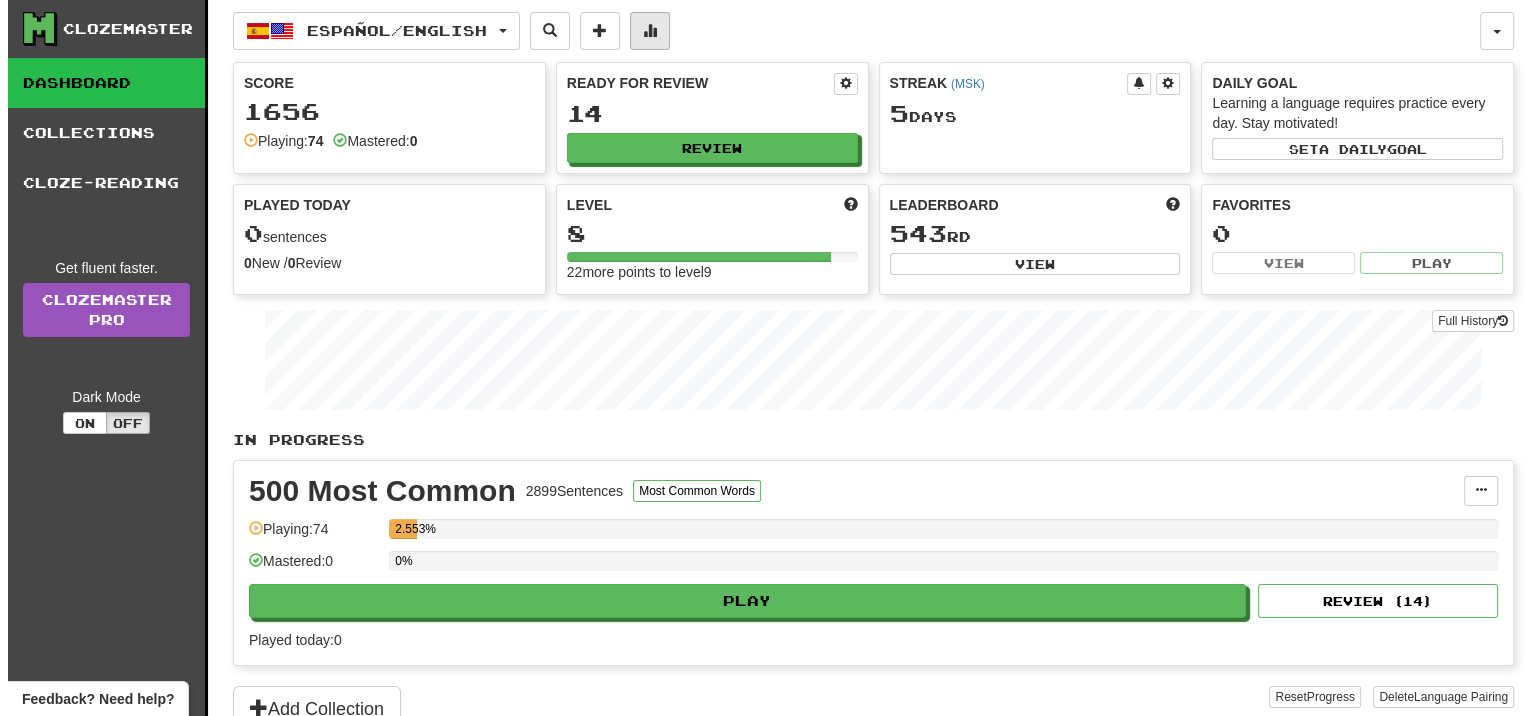scroll, scrollTop: 0, scrollLeft: 0, axis: both 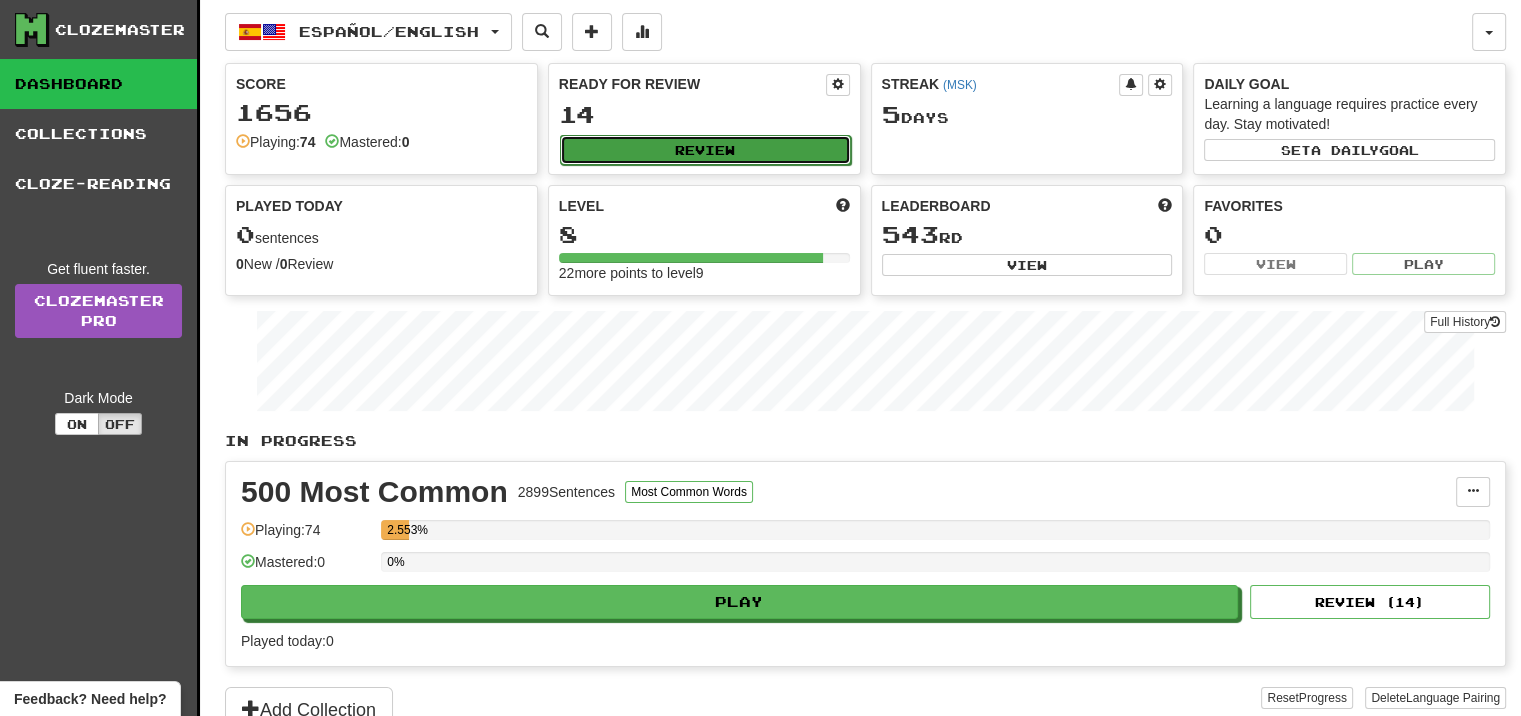 click on "Review" at bounding box center (705, 150) 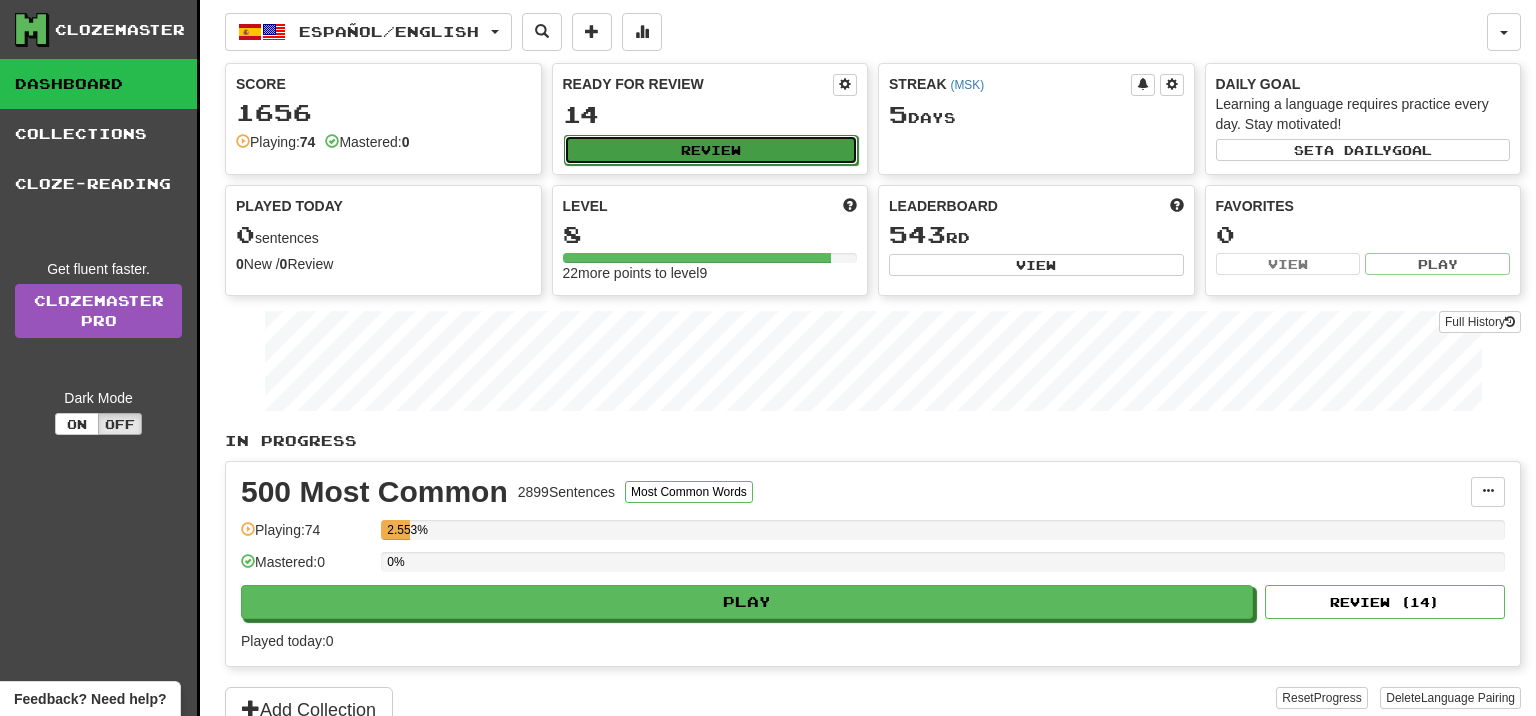 select on "**" 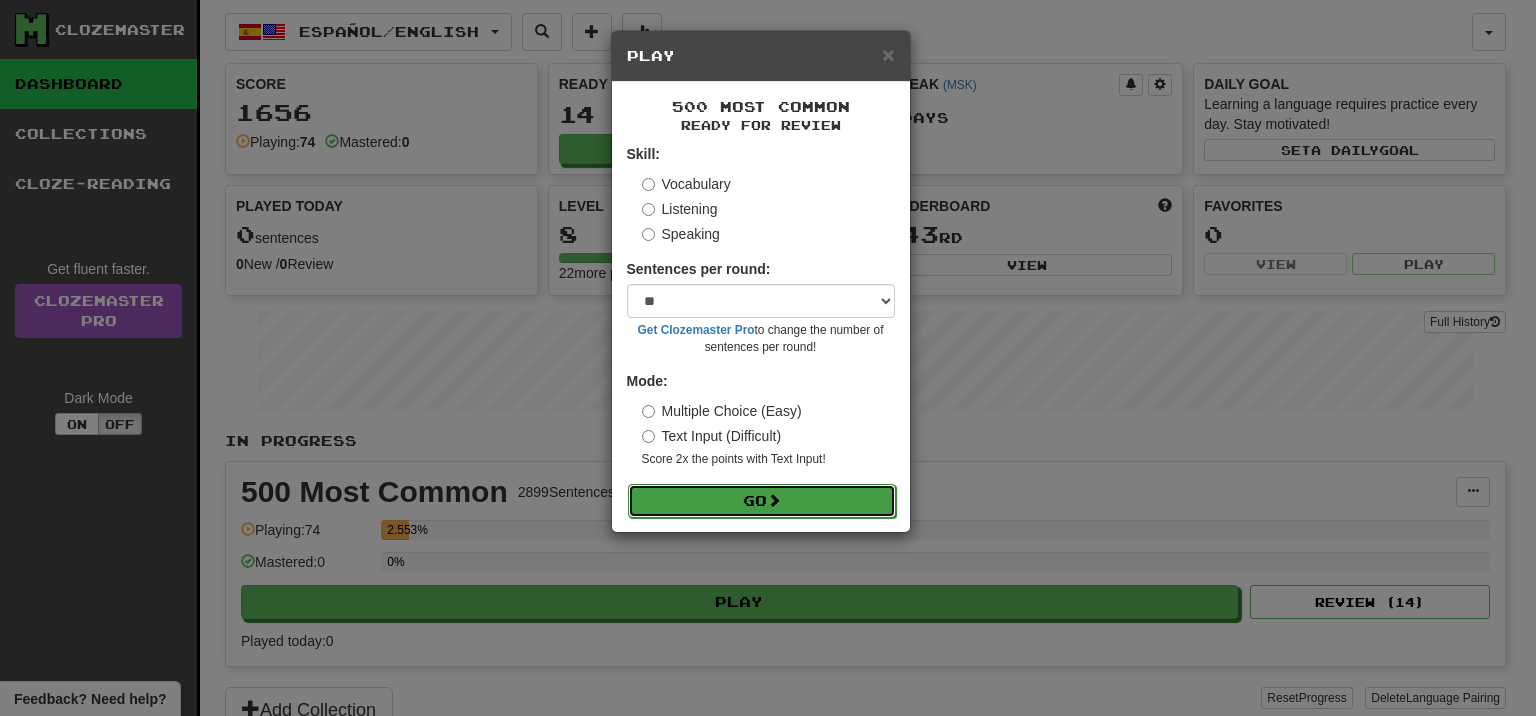 click at bounding box center [774, 500] 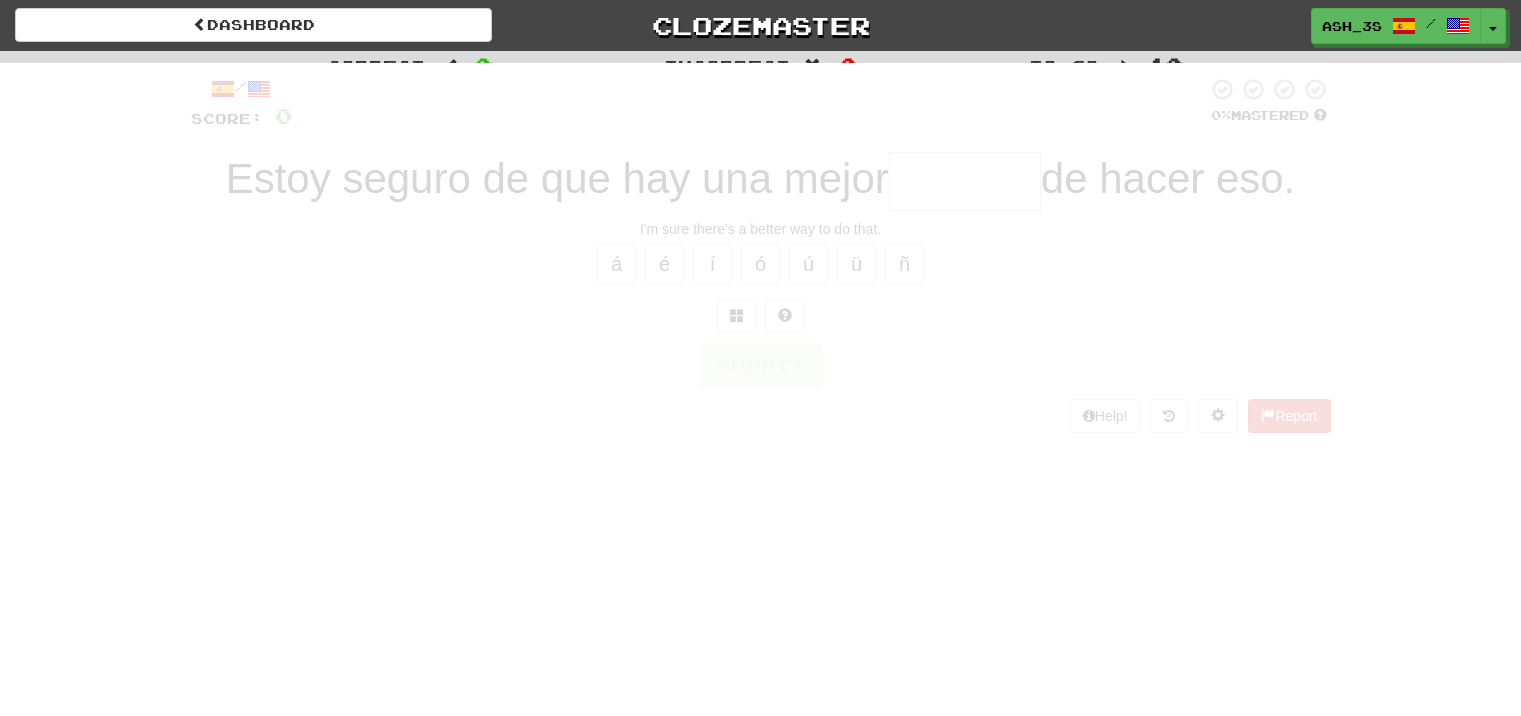scroll, scrollTop: 0, scrollLeft: 0, axis: both 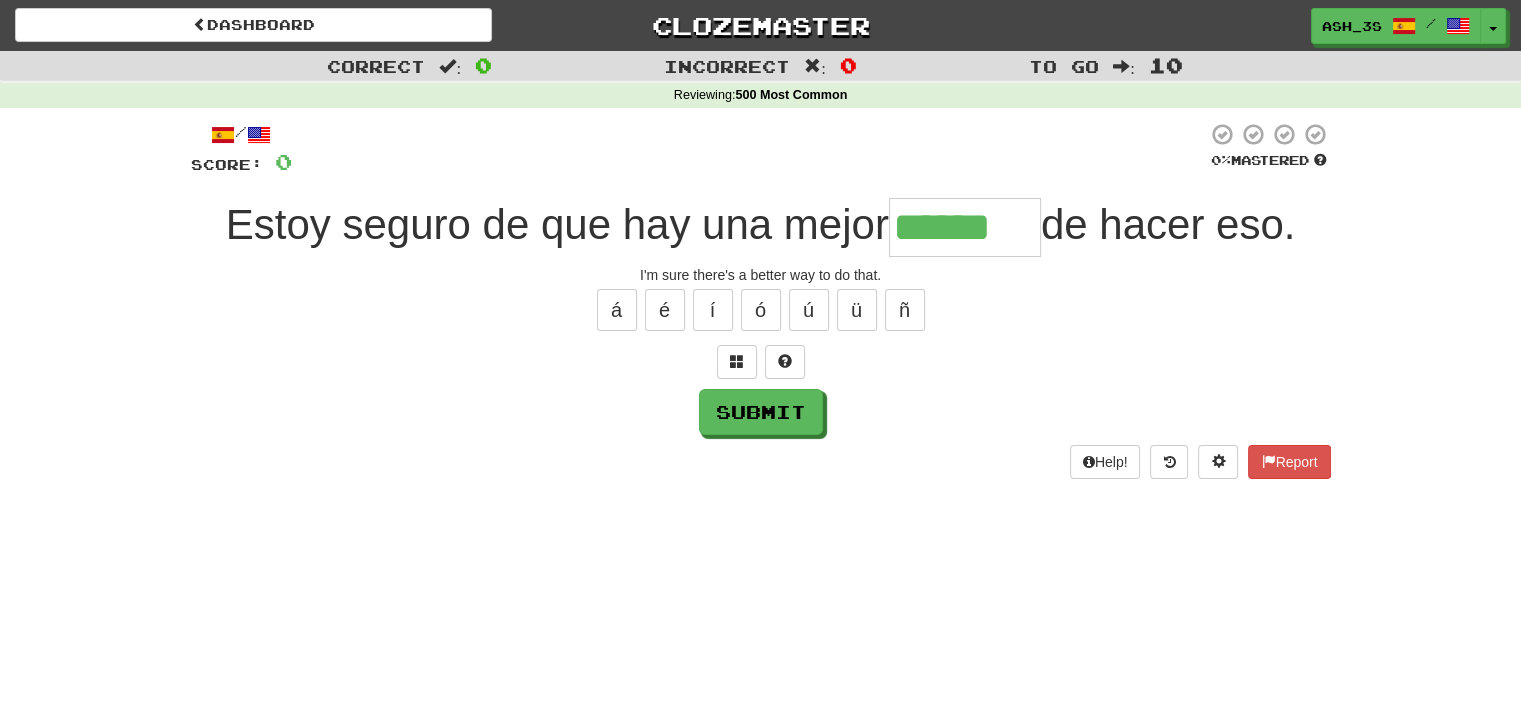 type on "******" 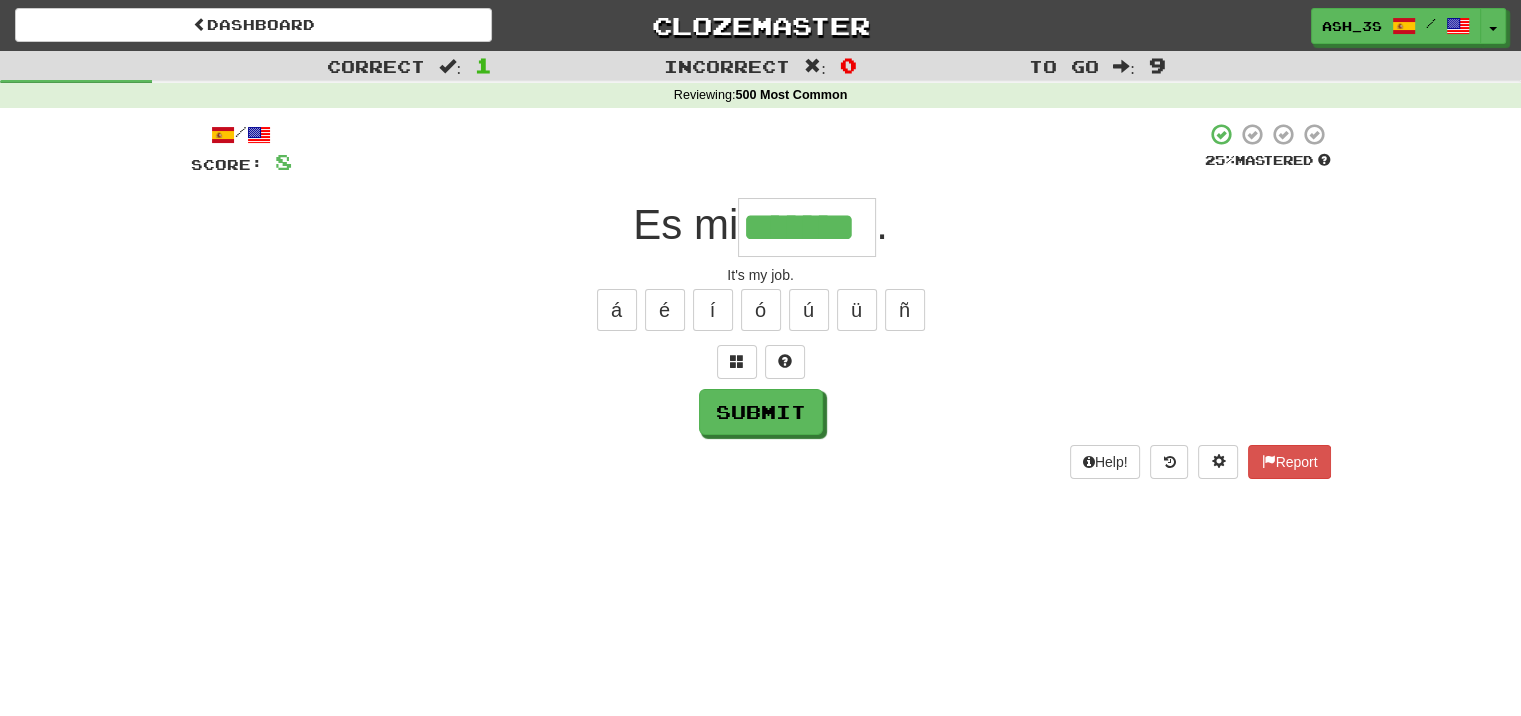 type on "*******" 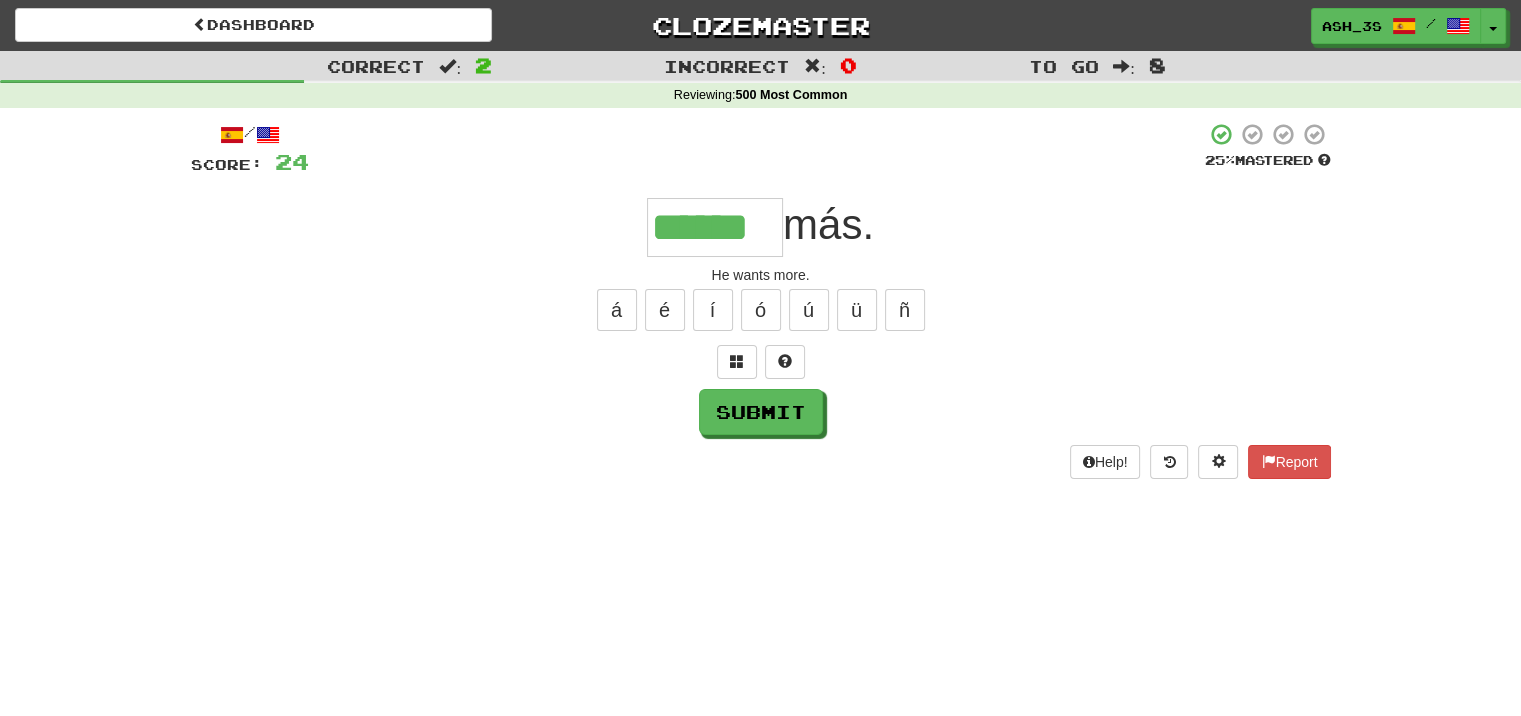 type on "******" 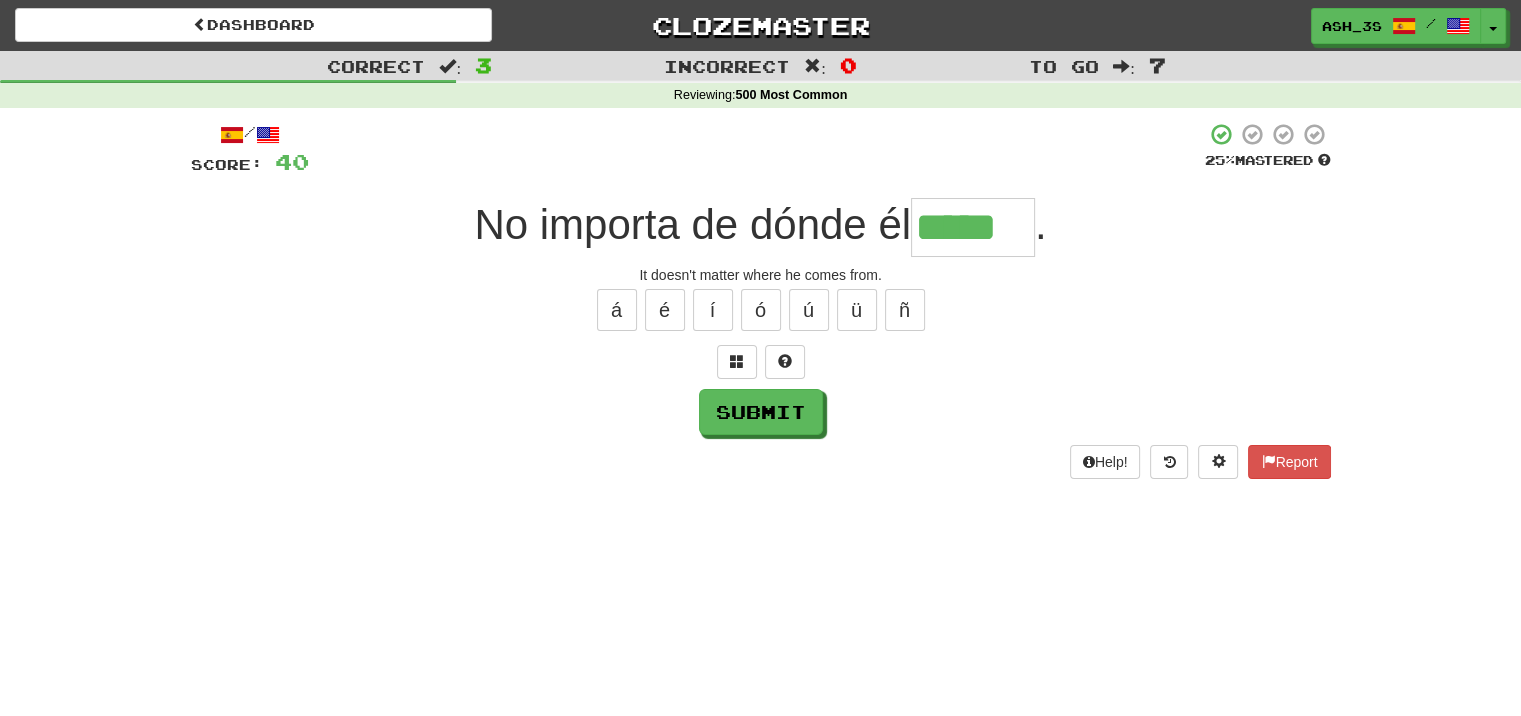 type on "*****" 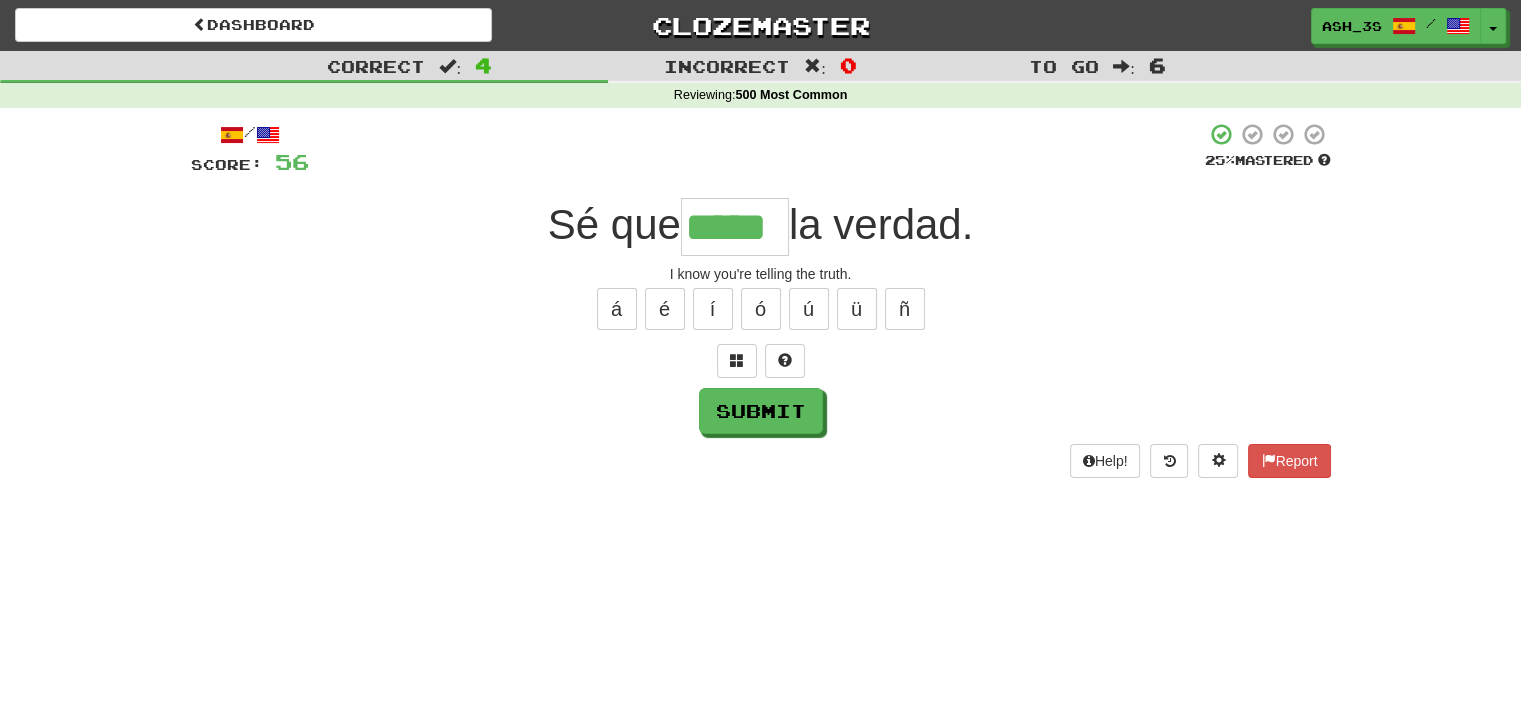 scroll, scrollTop: 0, scrollLeft: 0, axis: both 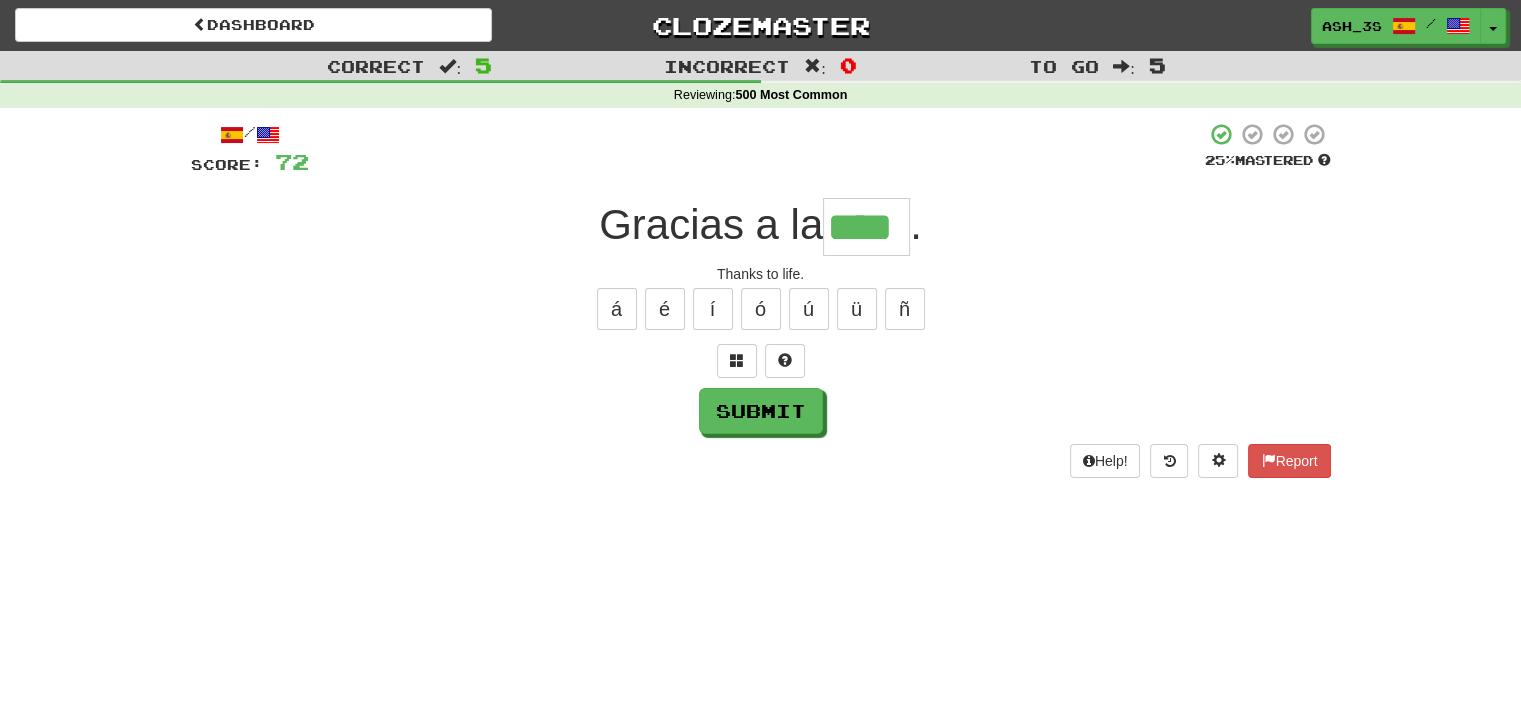 type on "****" 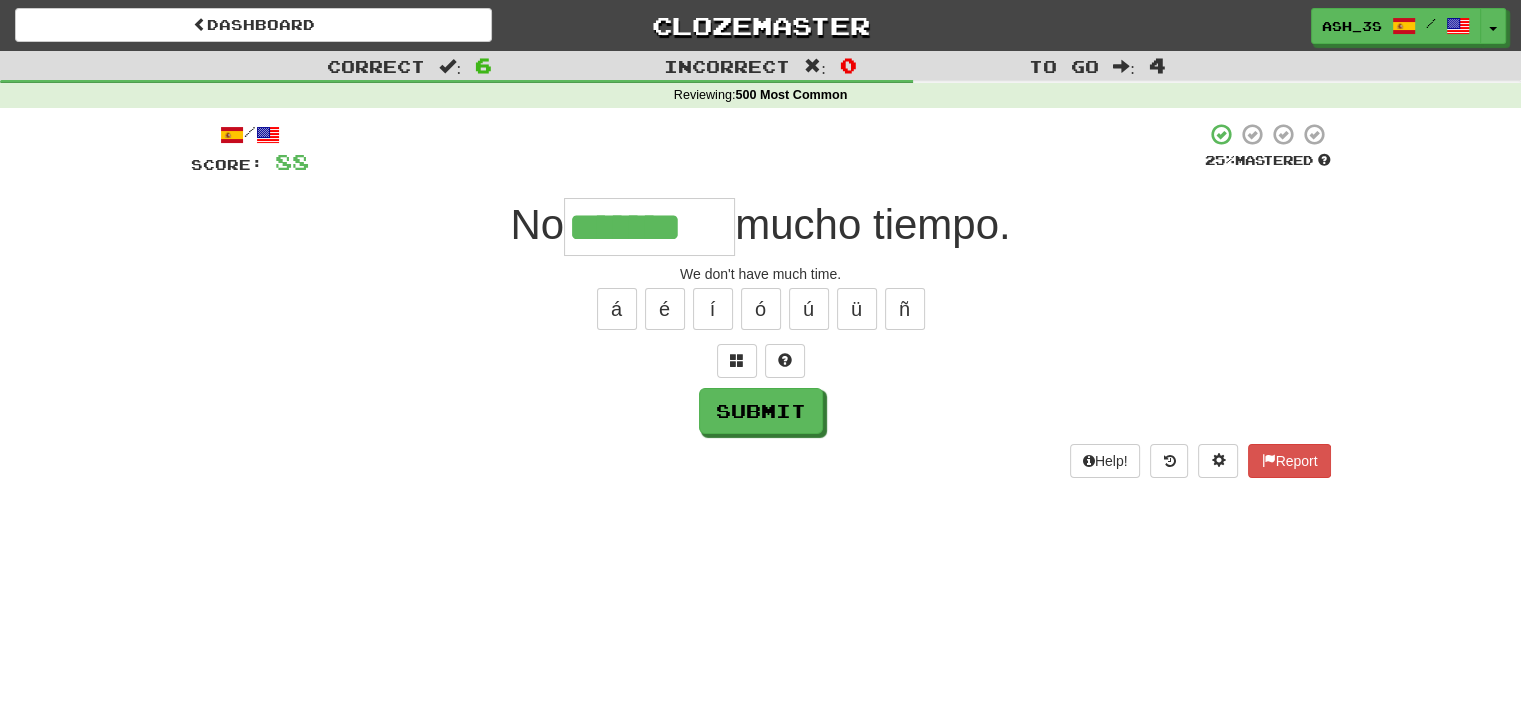 type on "*******" 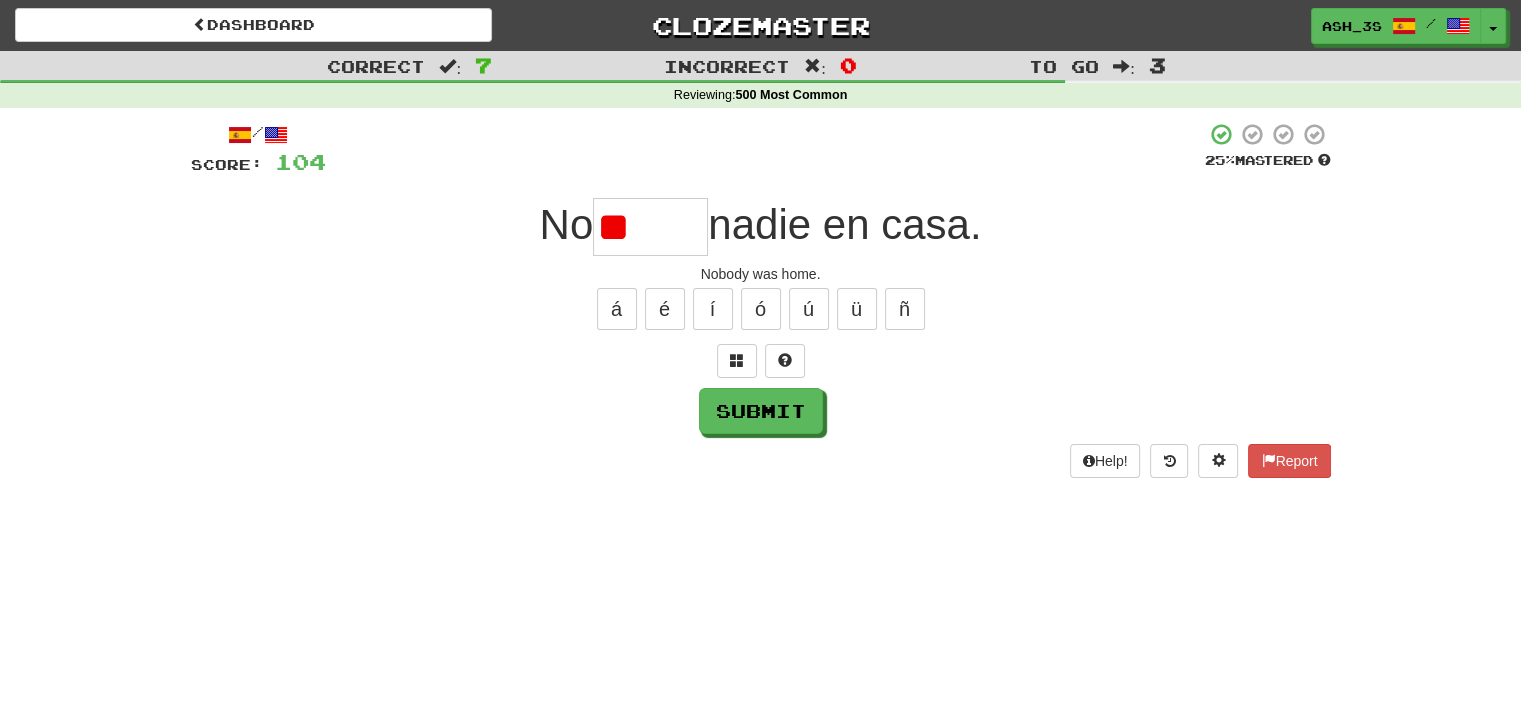 type on "*" 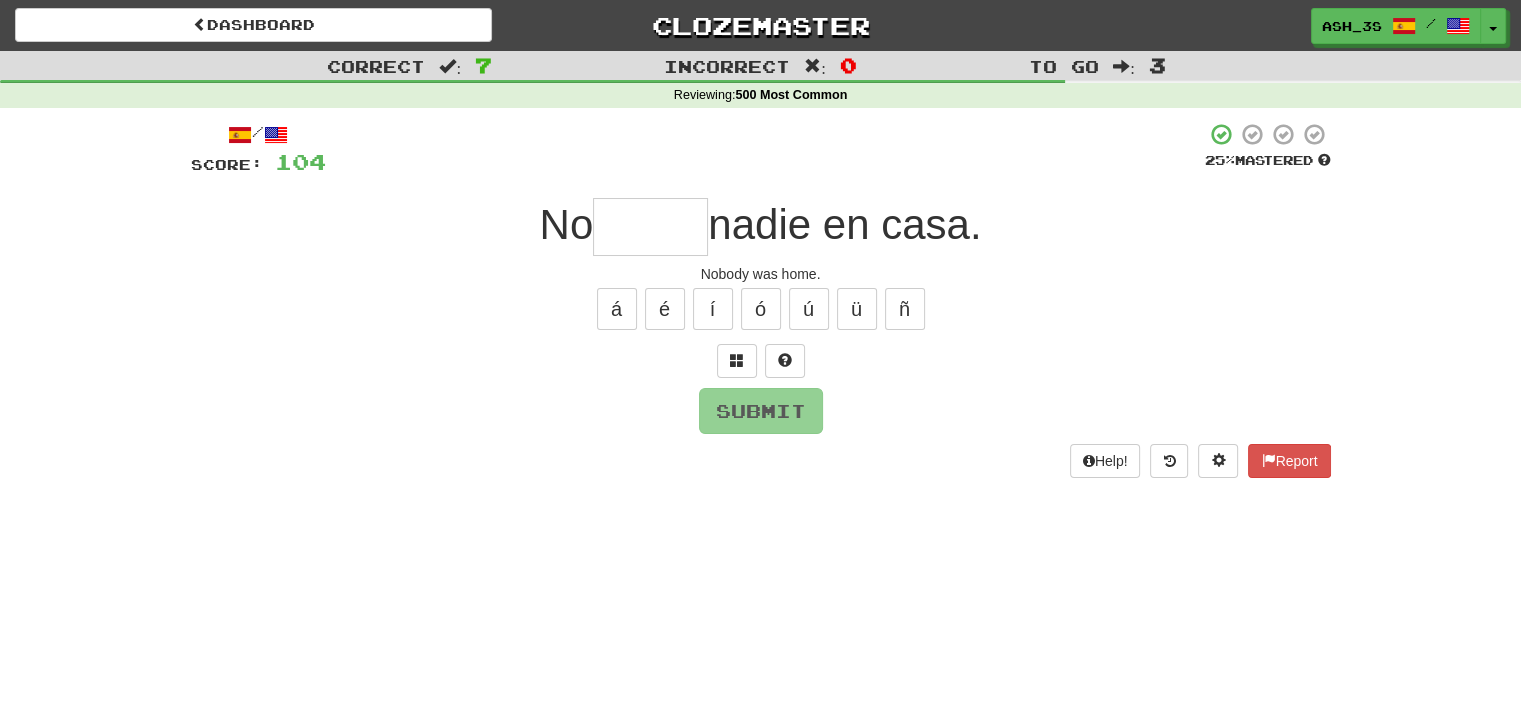 type on "*" 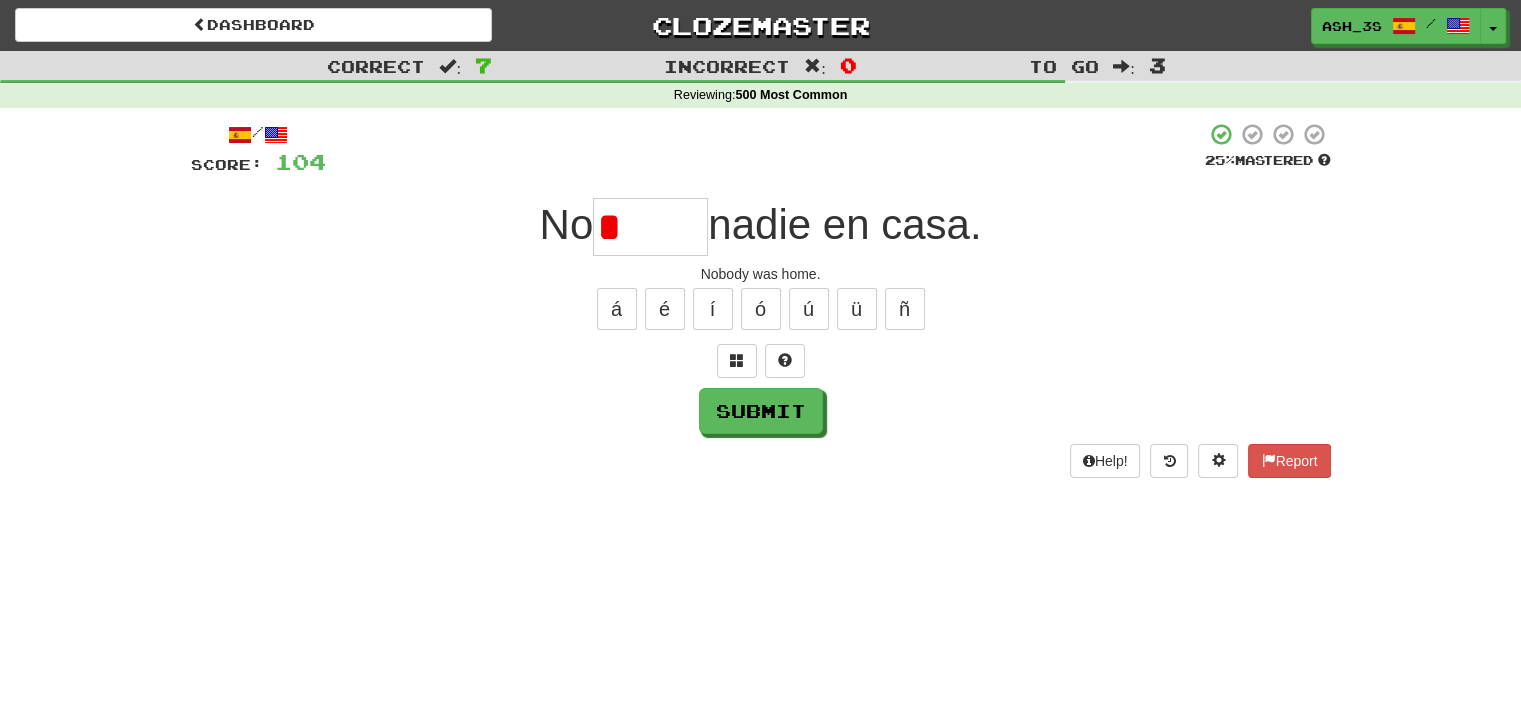 type on "*****" 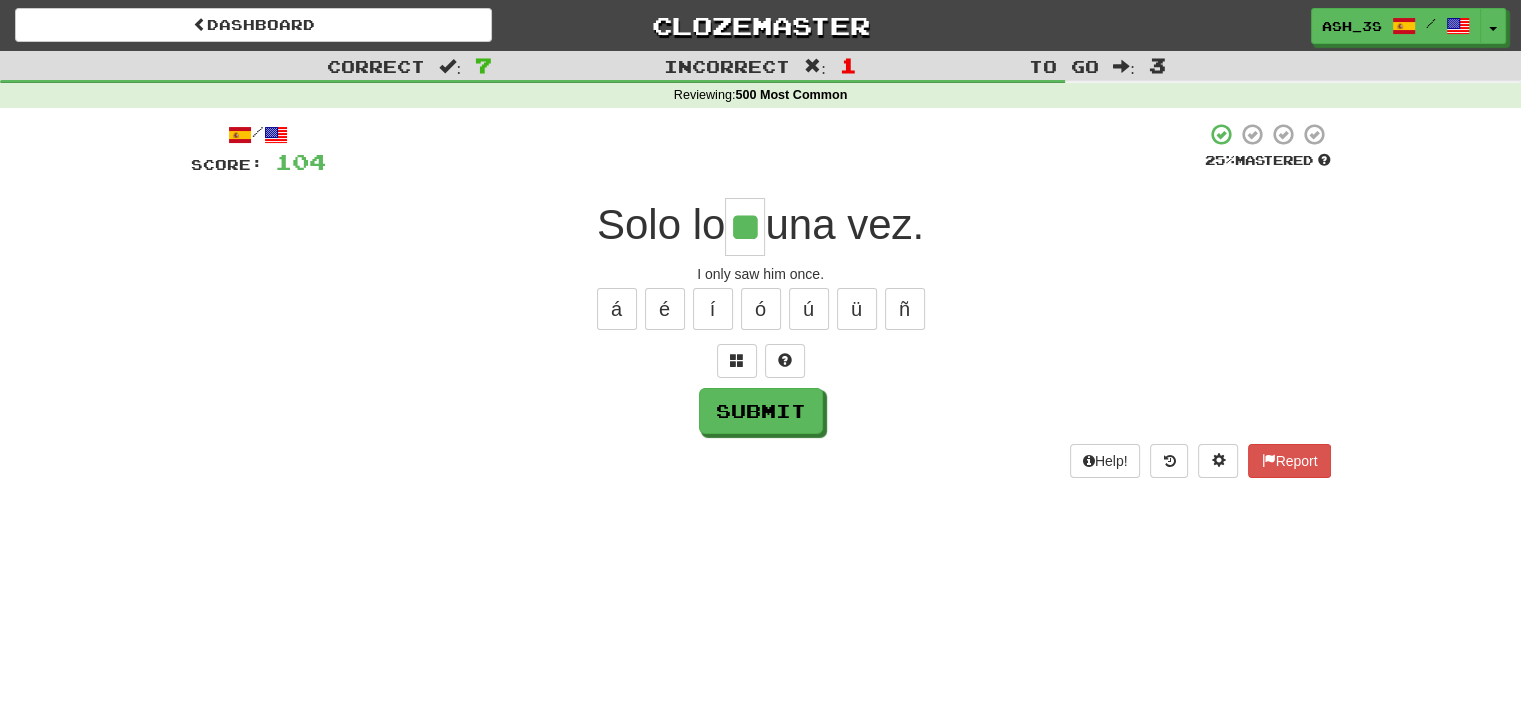 type on "**" 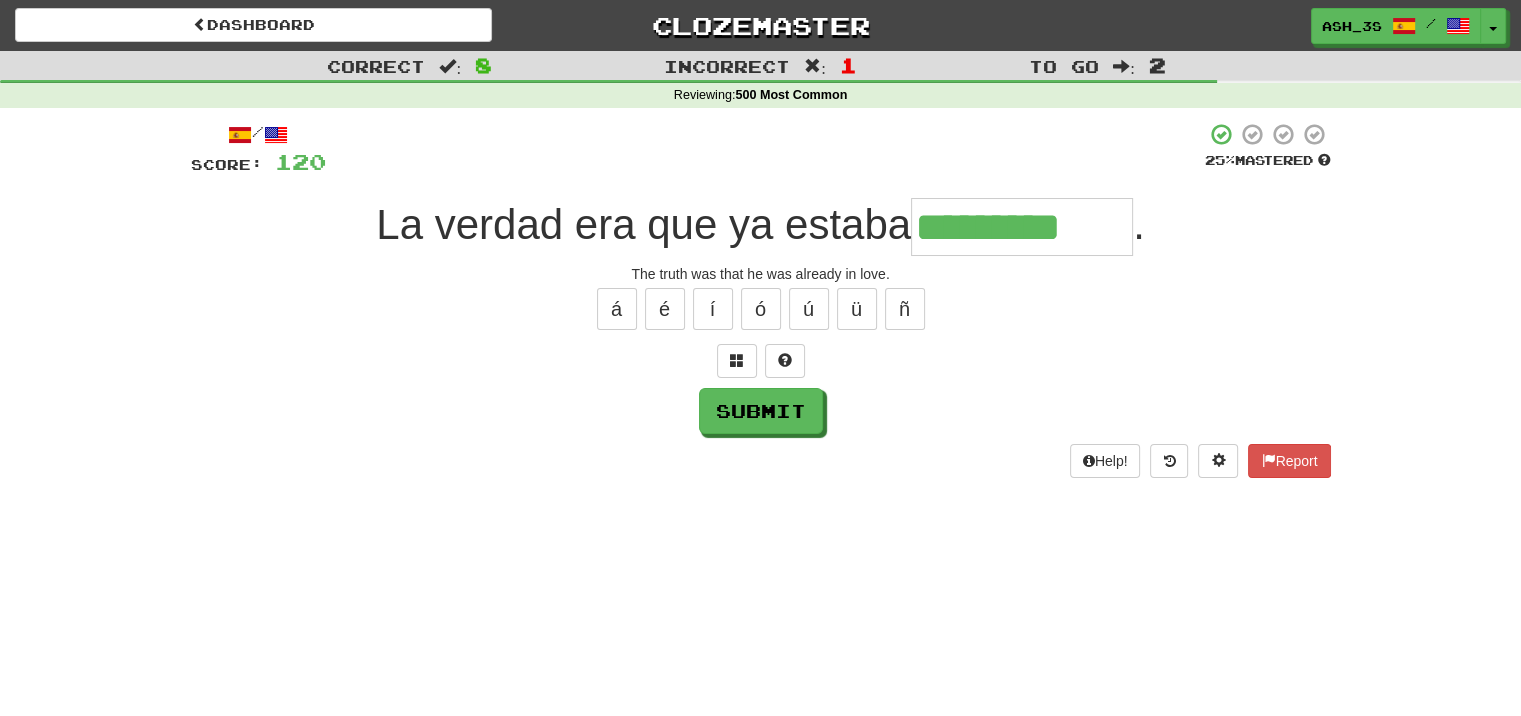 type on "*********" 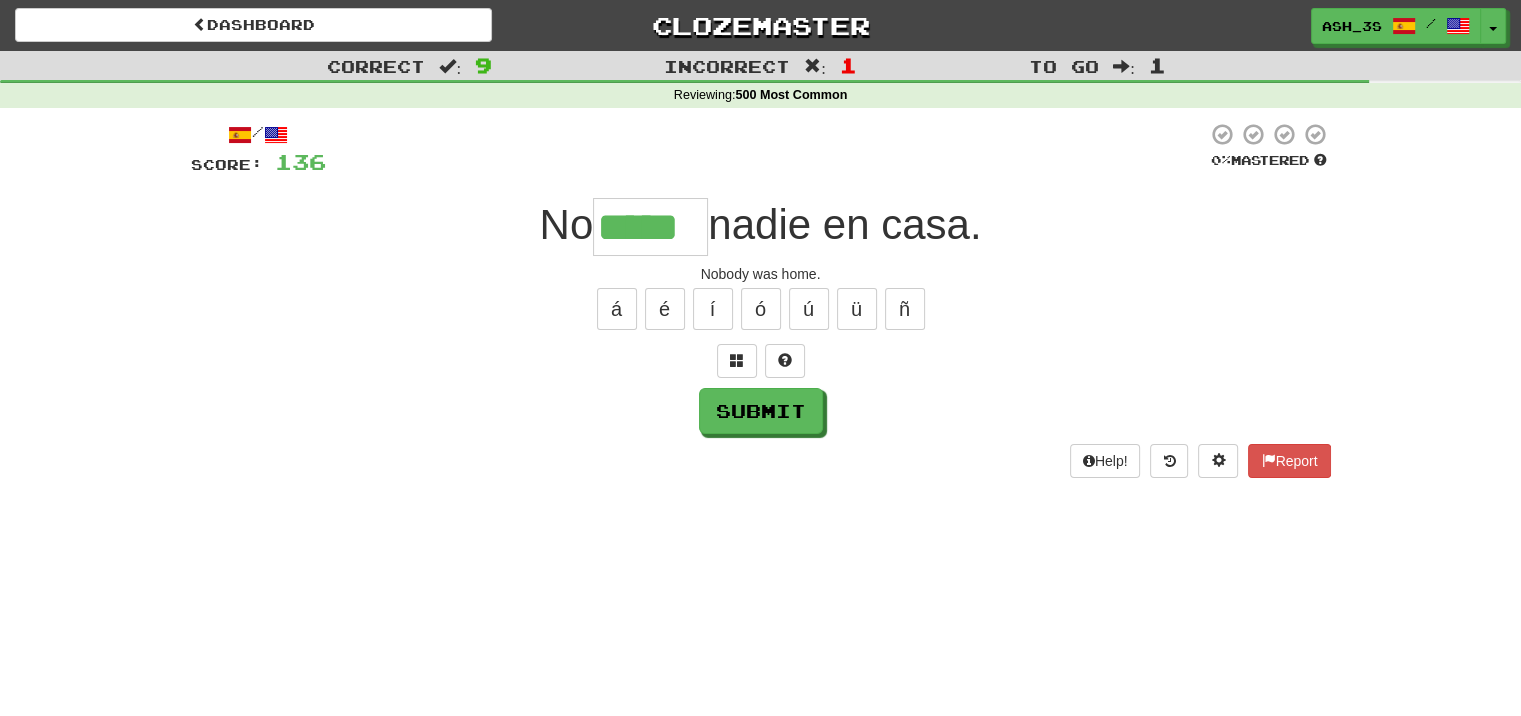 type on "*****" 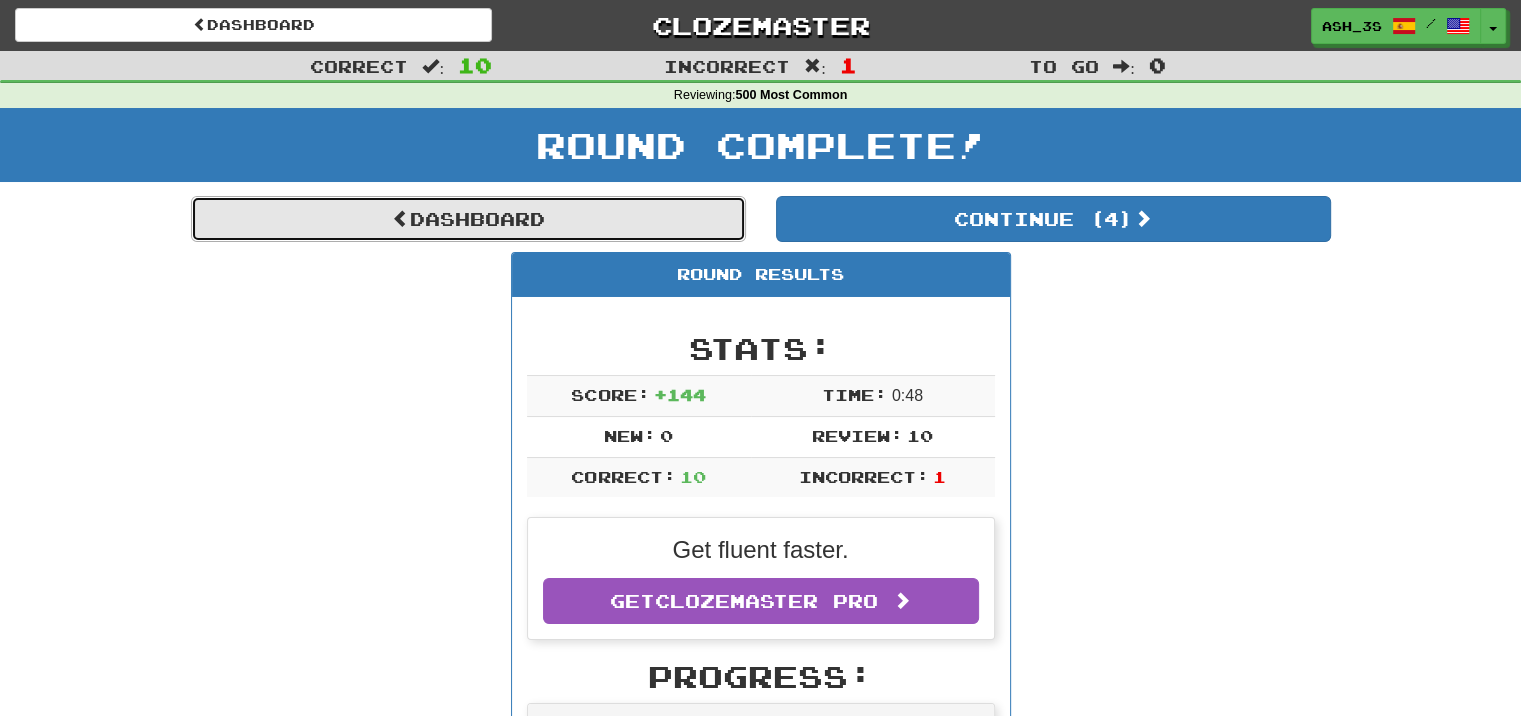 click on "Dashboard" at bounding box center (468, 219) 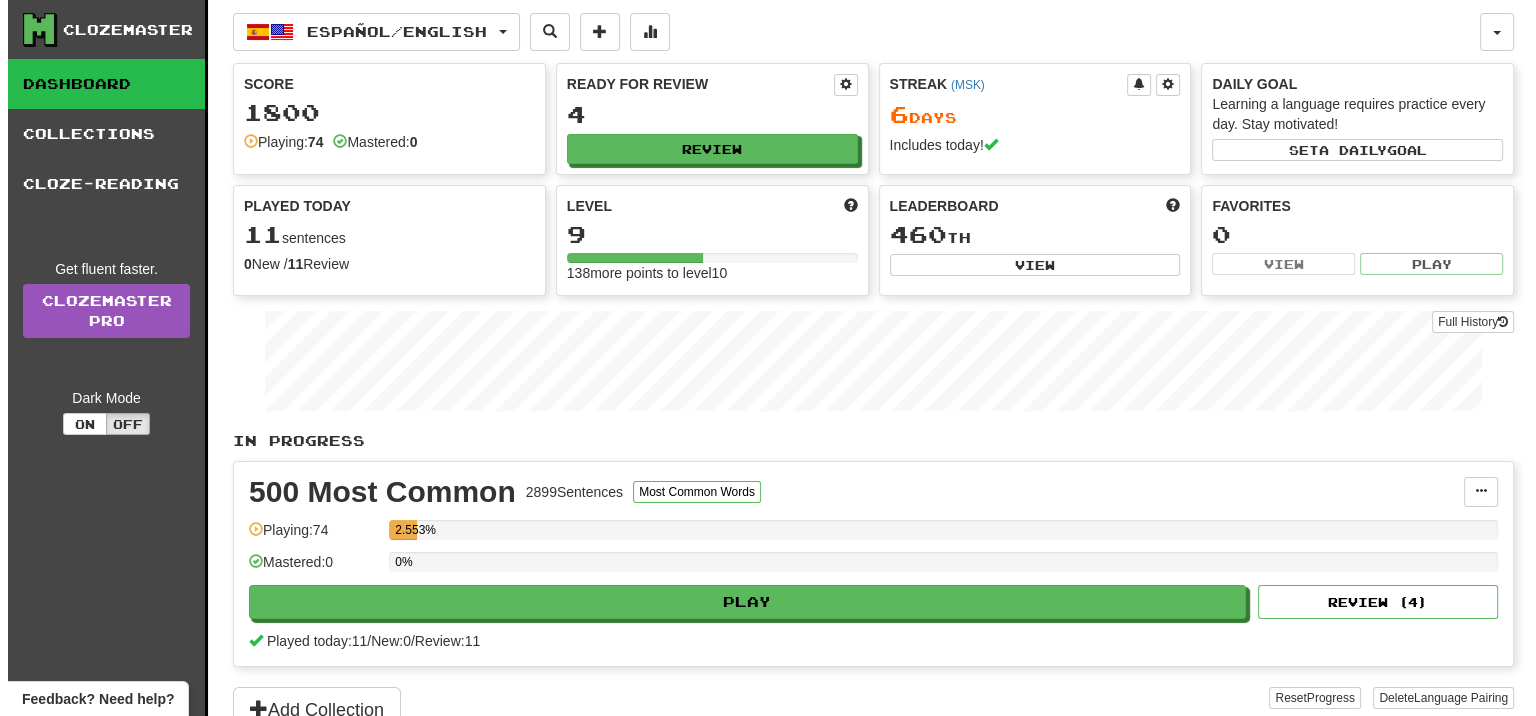 scroll, scrollTop: 100, scrollLeft: 0, axis: vertical 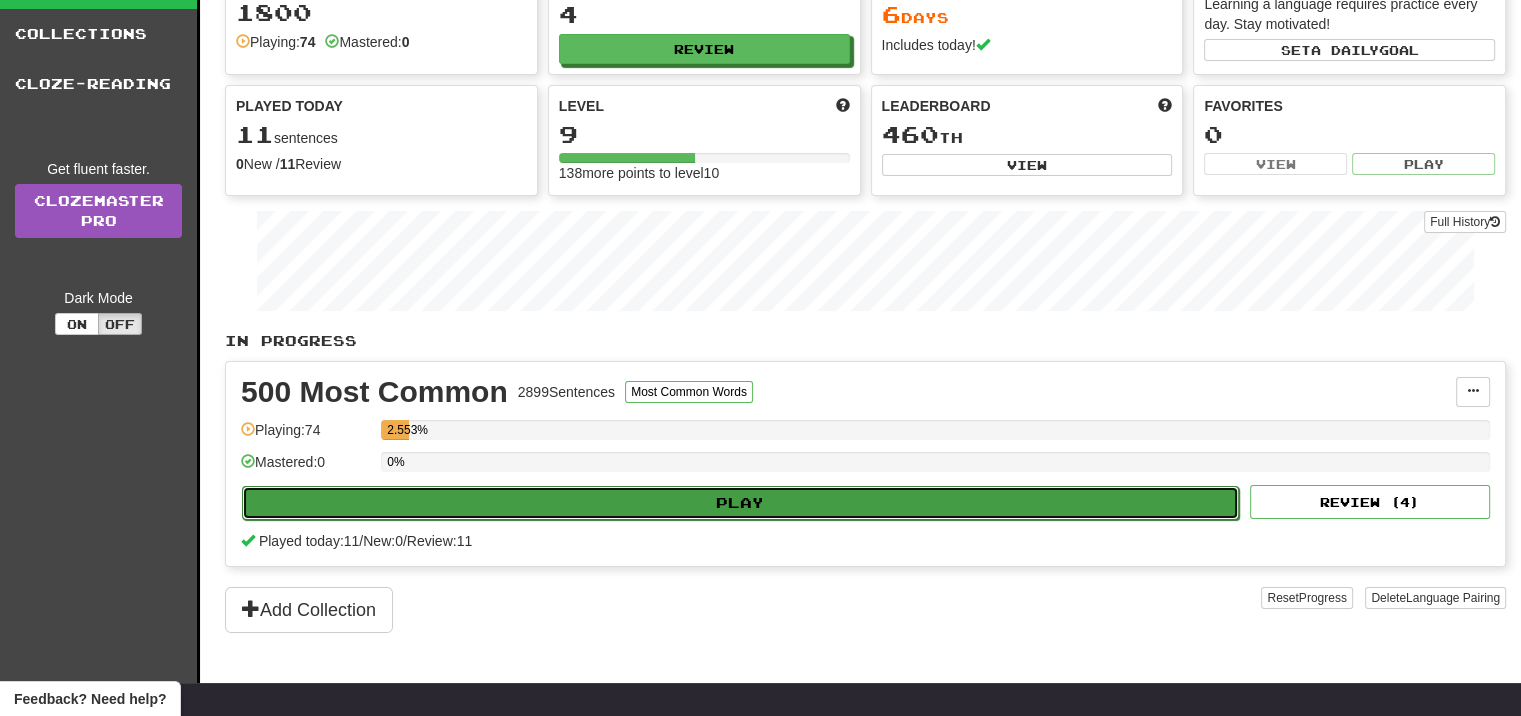 click on "Play" at bounding box center [740, 503] 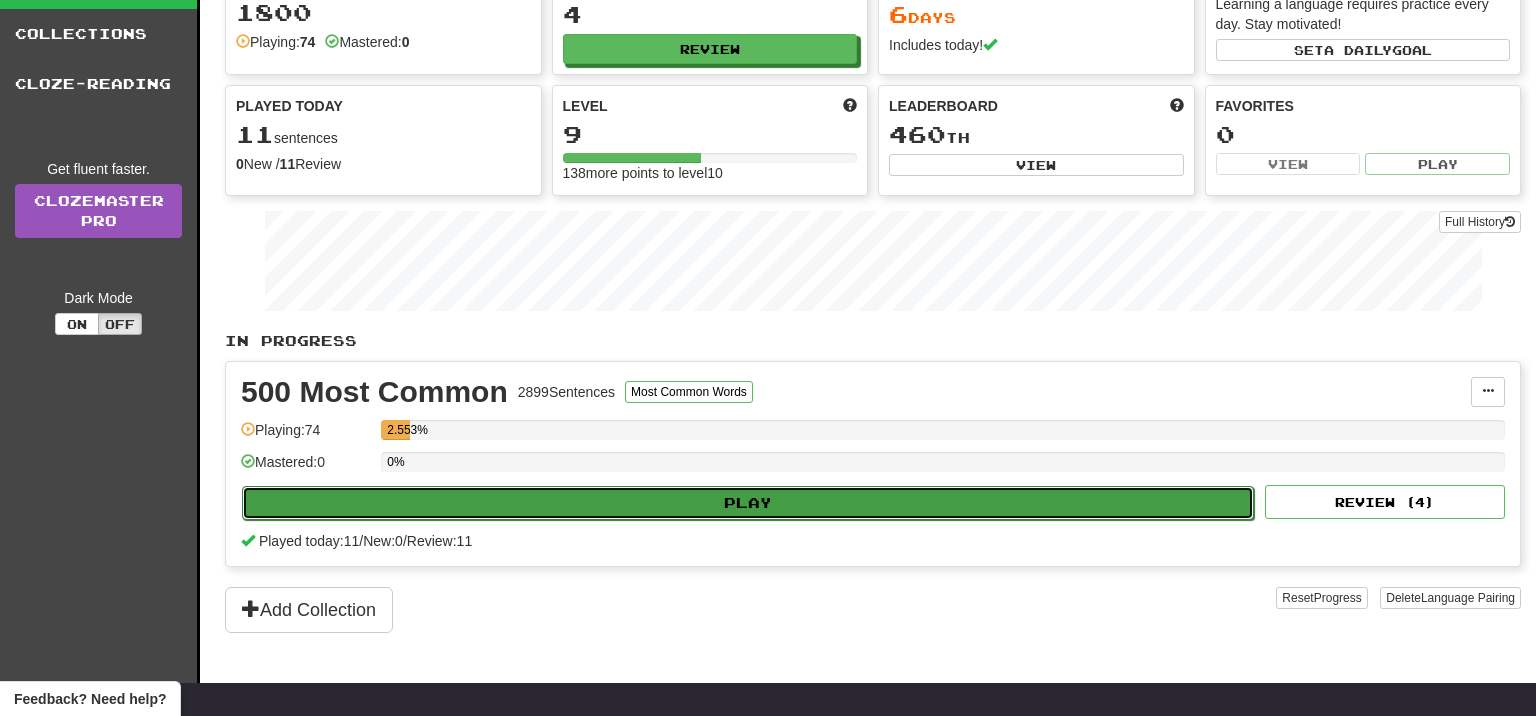 select on "**" 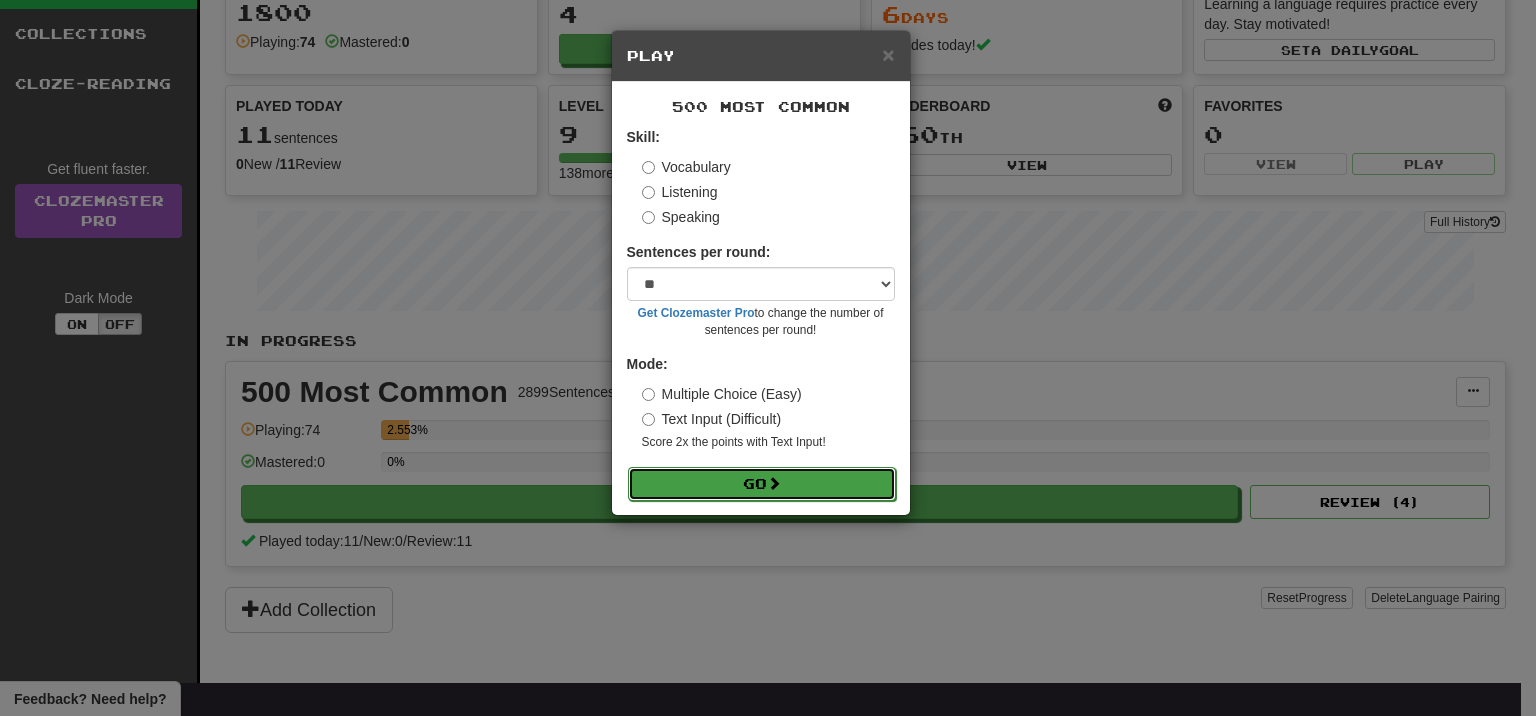 click on "Go" at bounding box center (762, 484) 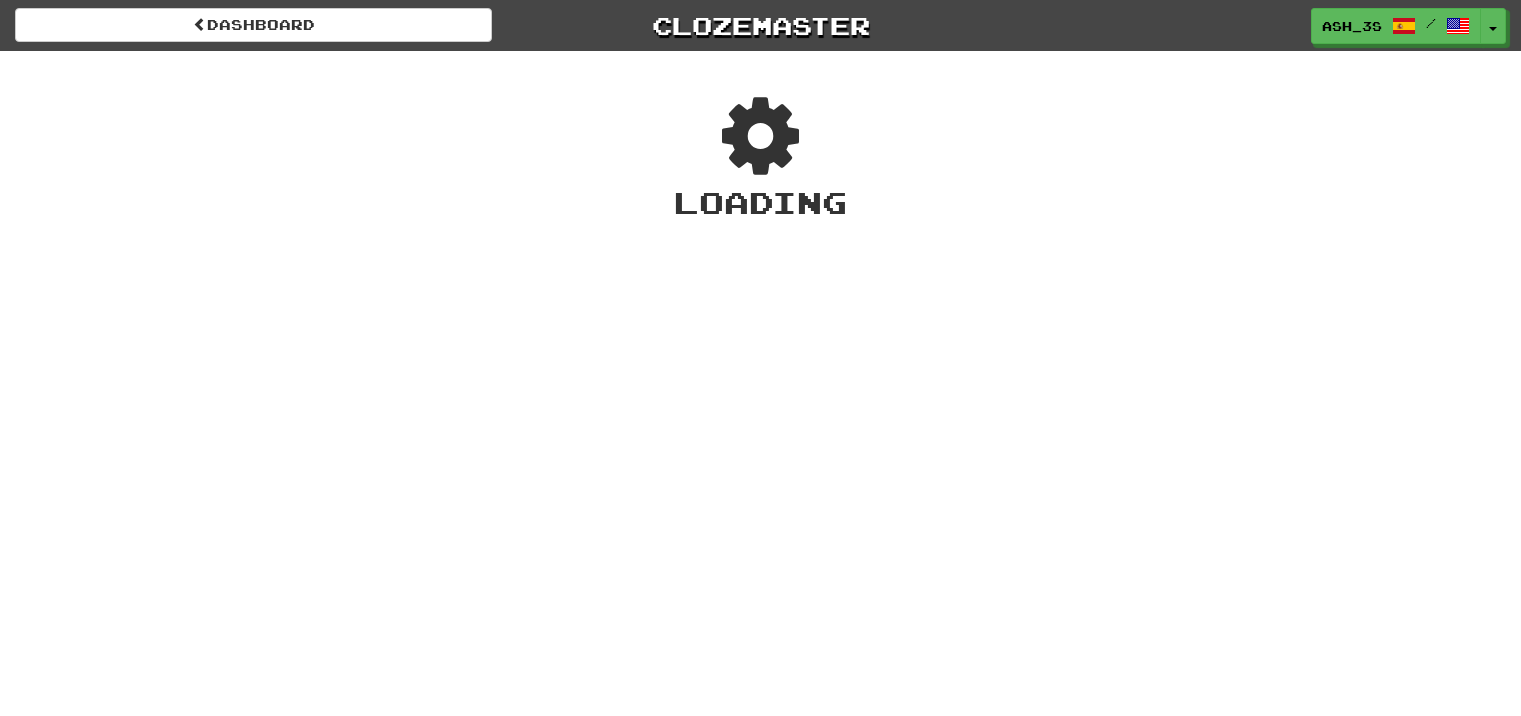 scroll, scrollTop: 0, scrollLeft: 0, axis: both 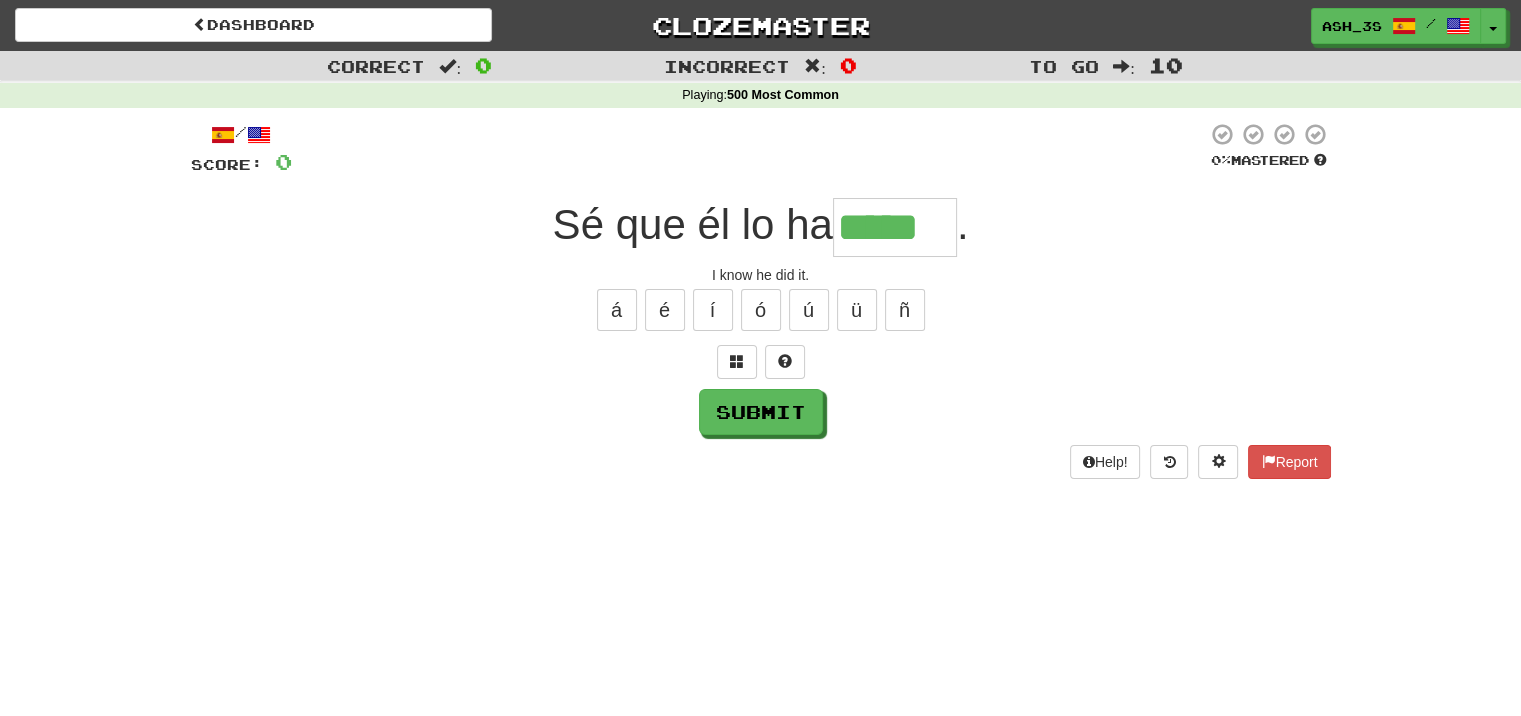 type on "*****" 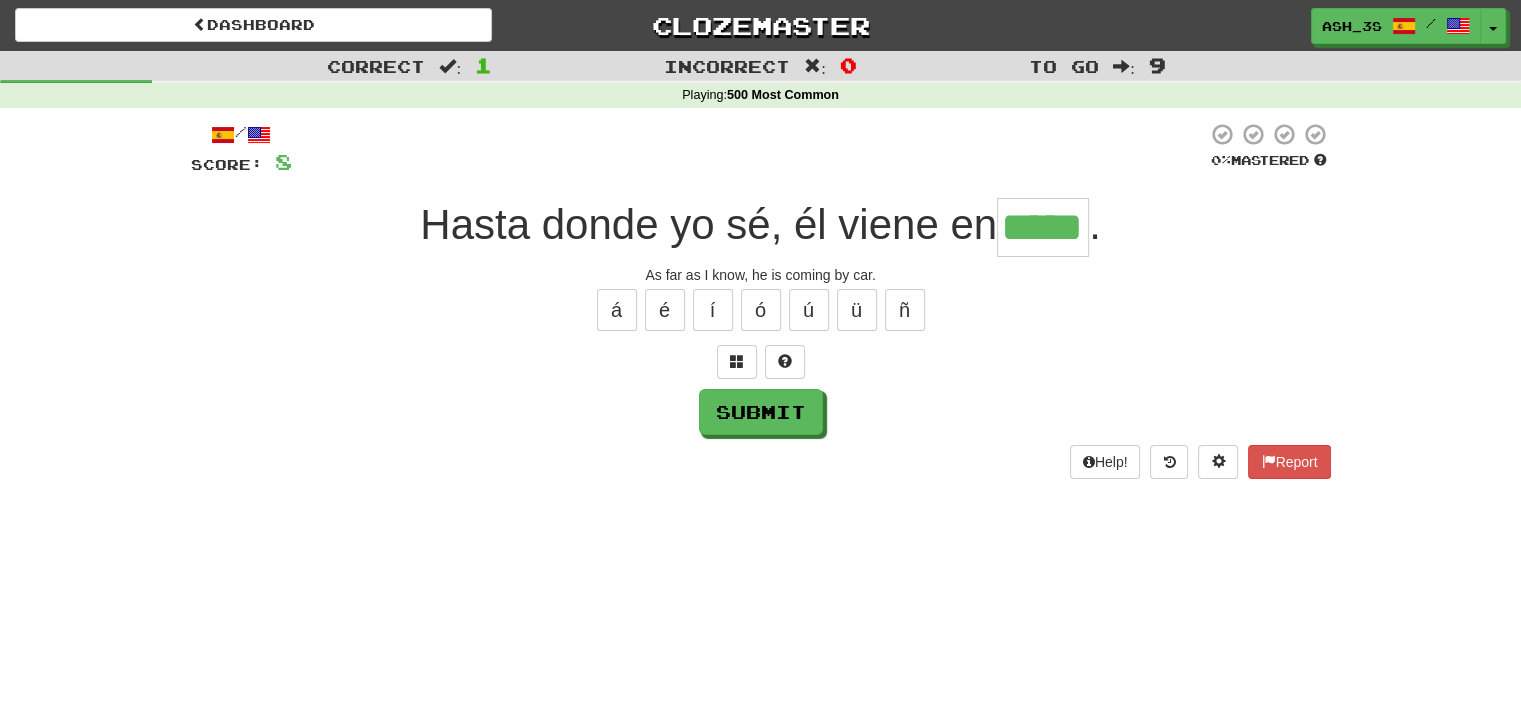 scroll, scrollTop: 0, scrollLeft: 11, axis: horizontal 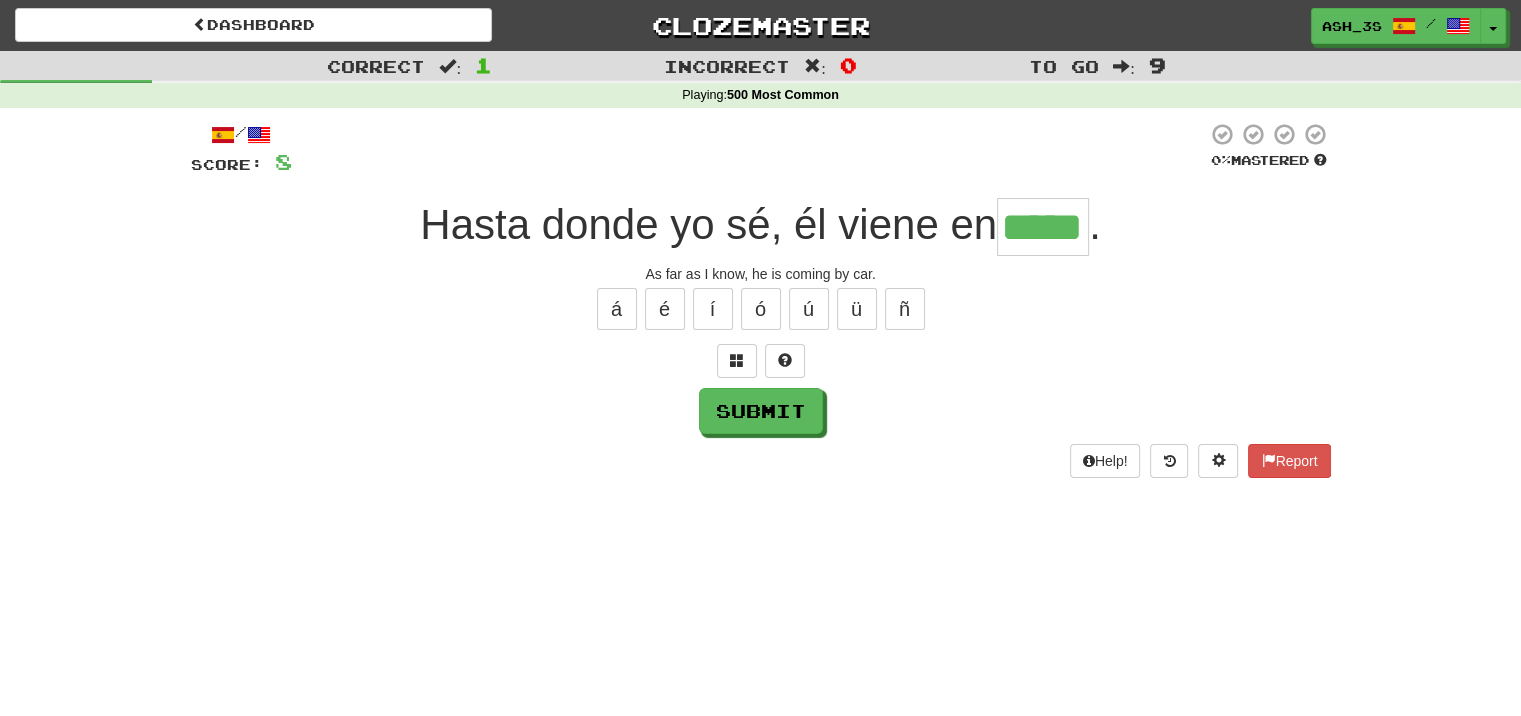 type on "****" 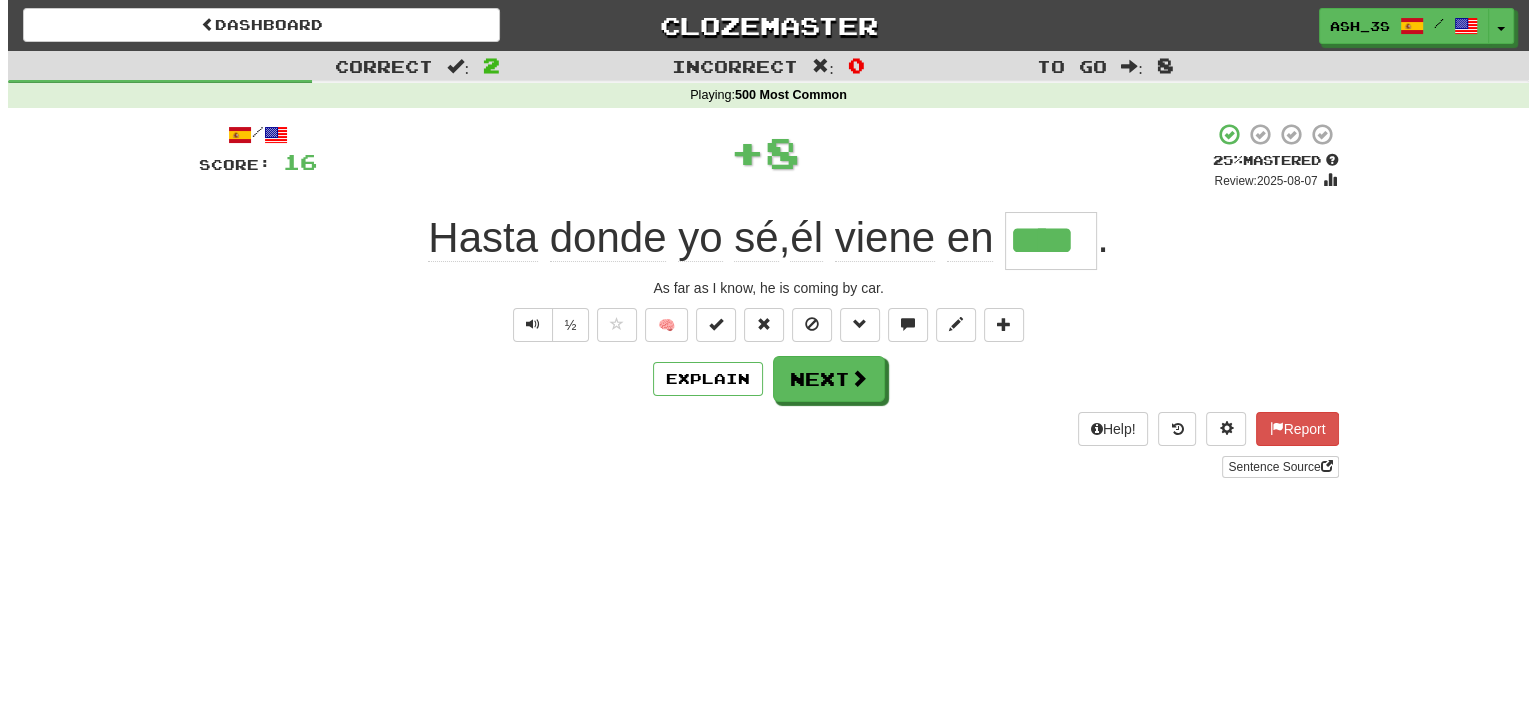 scroll, scrollTop: 0, scrollLeft: 0, axis: both 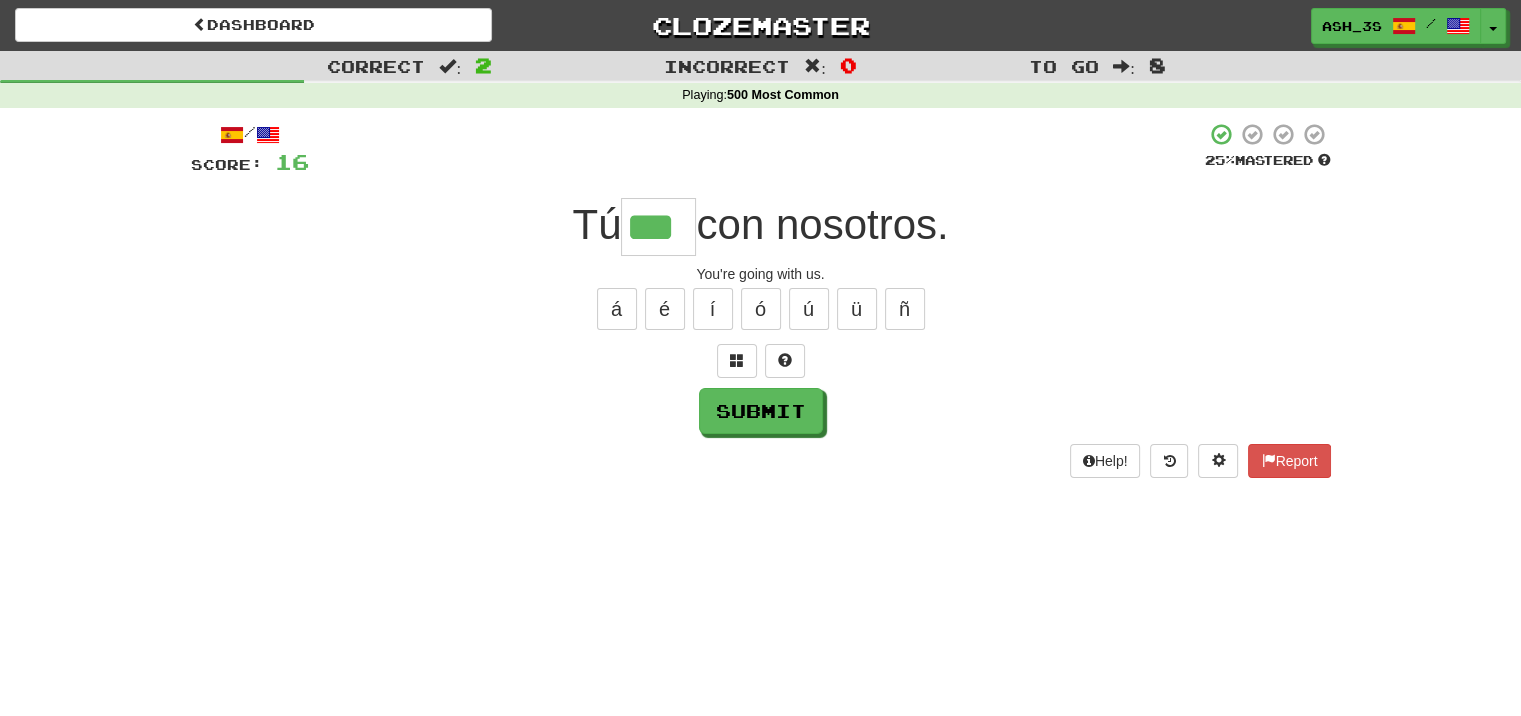 type on "***" 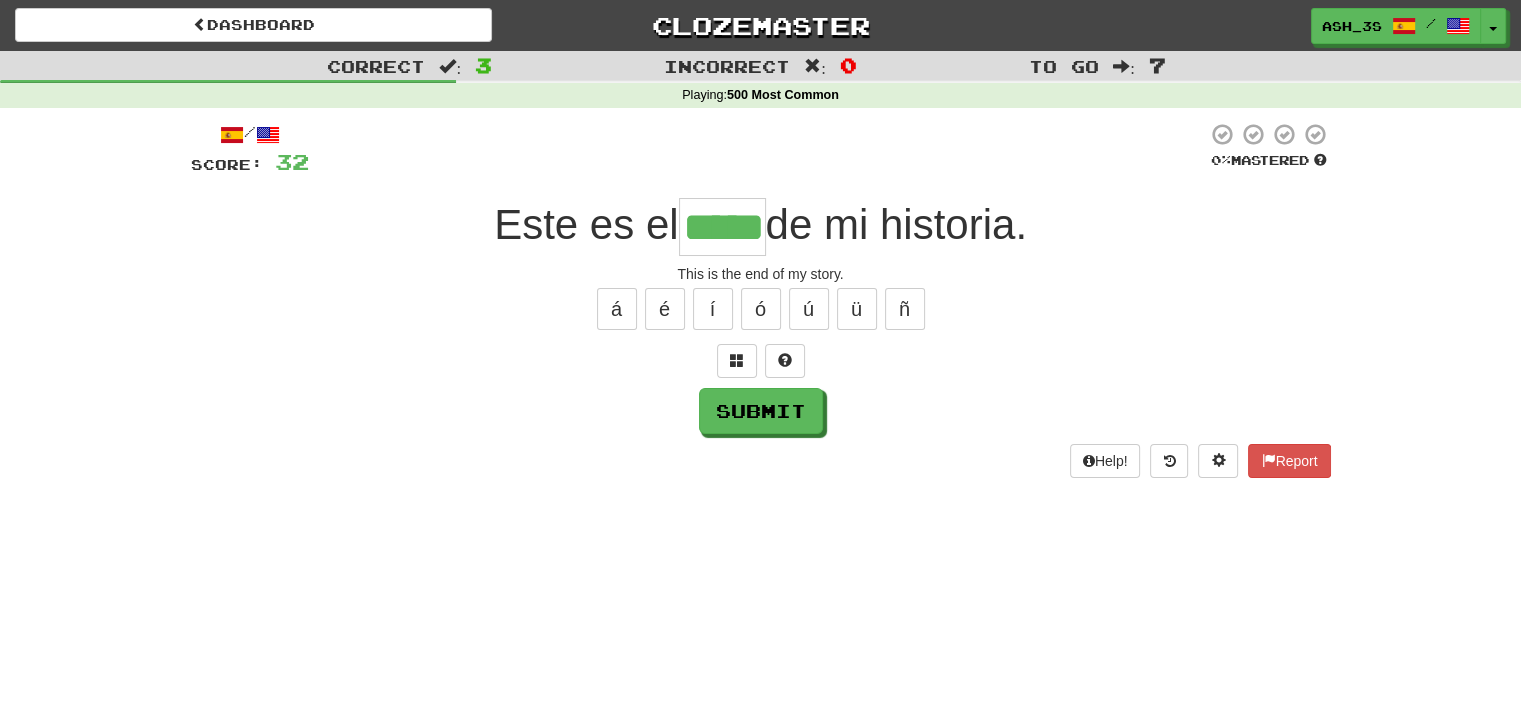 type on "*****" 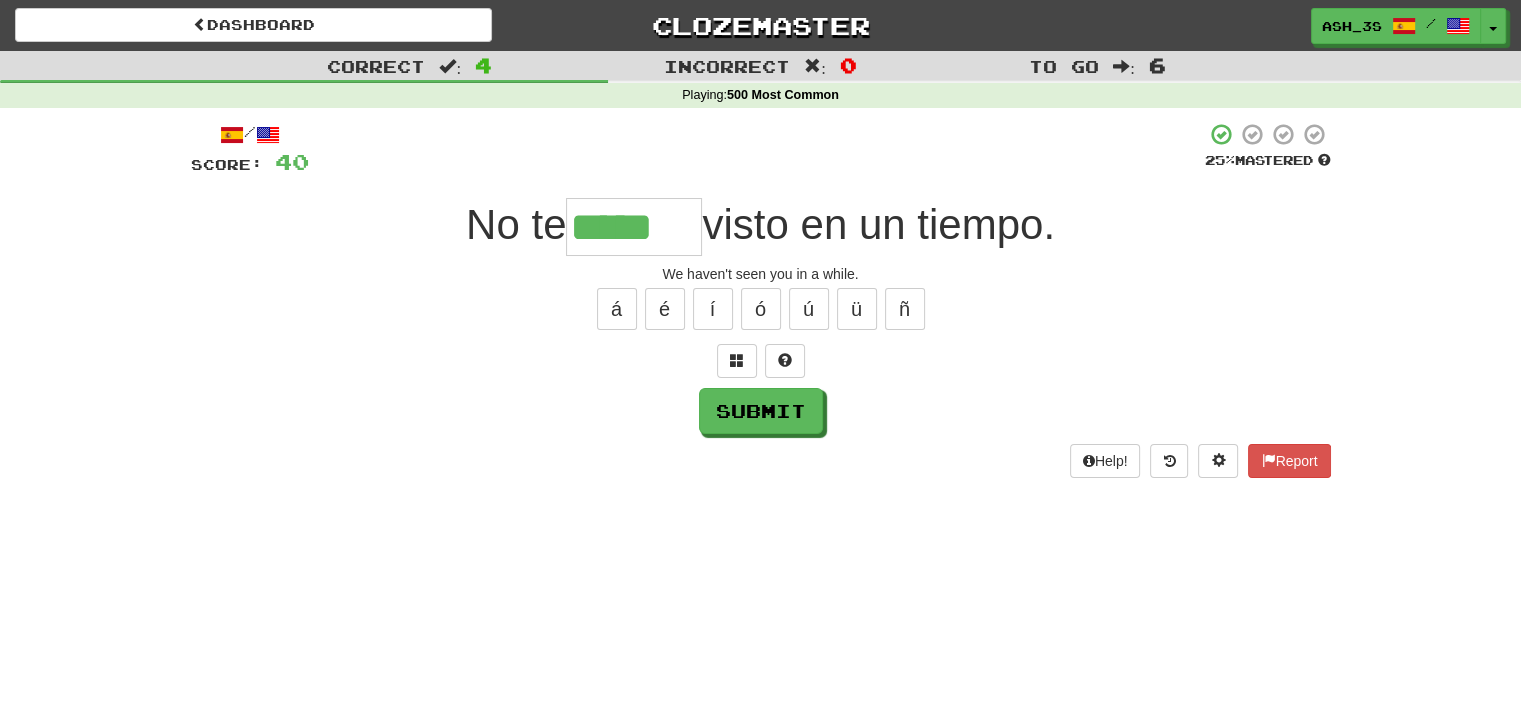 type on "*****" 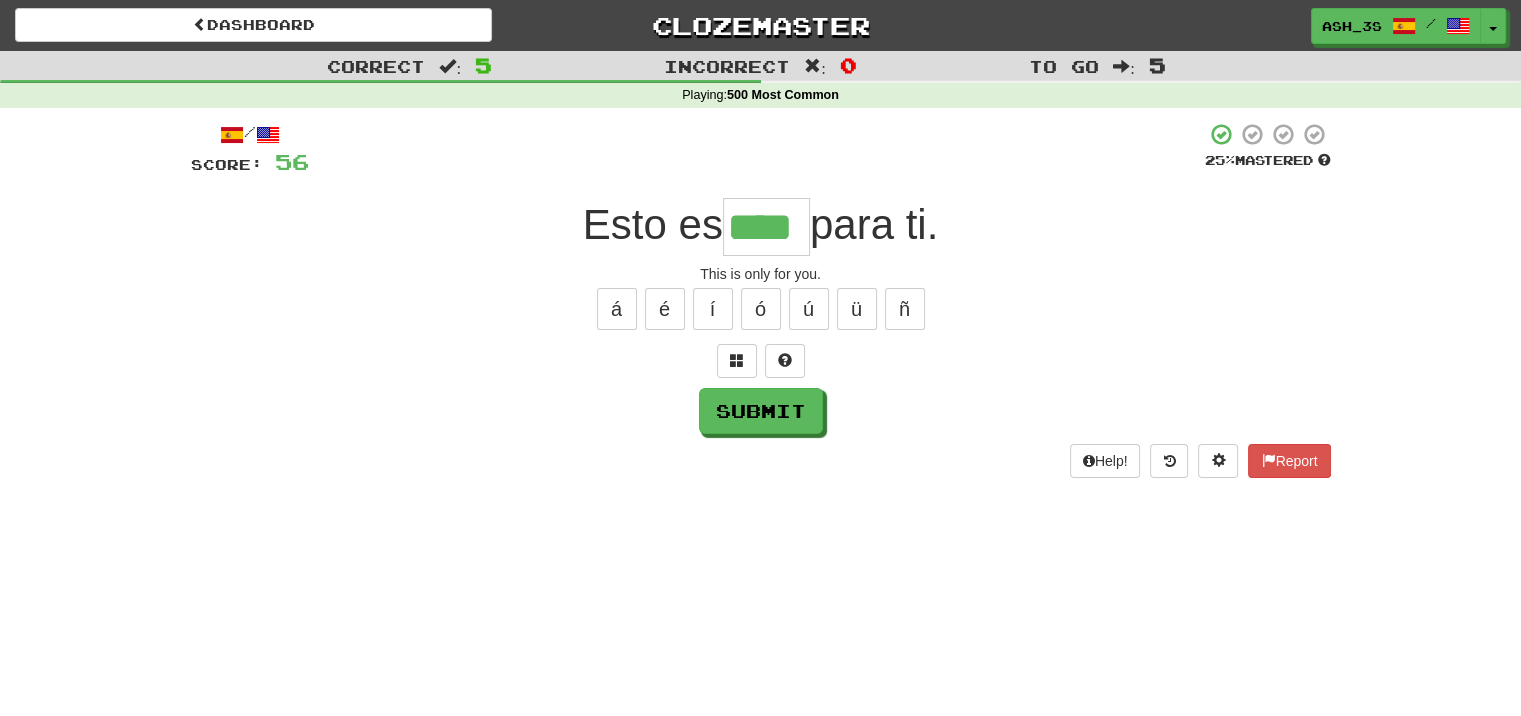 type on "****" 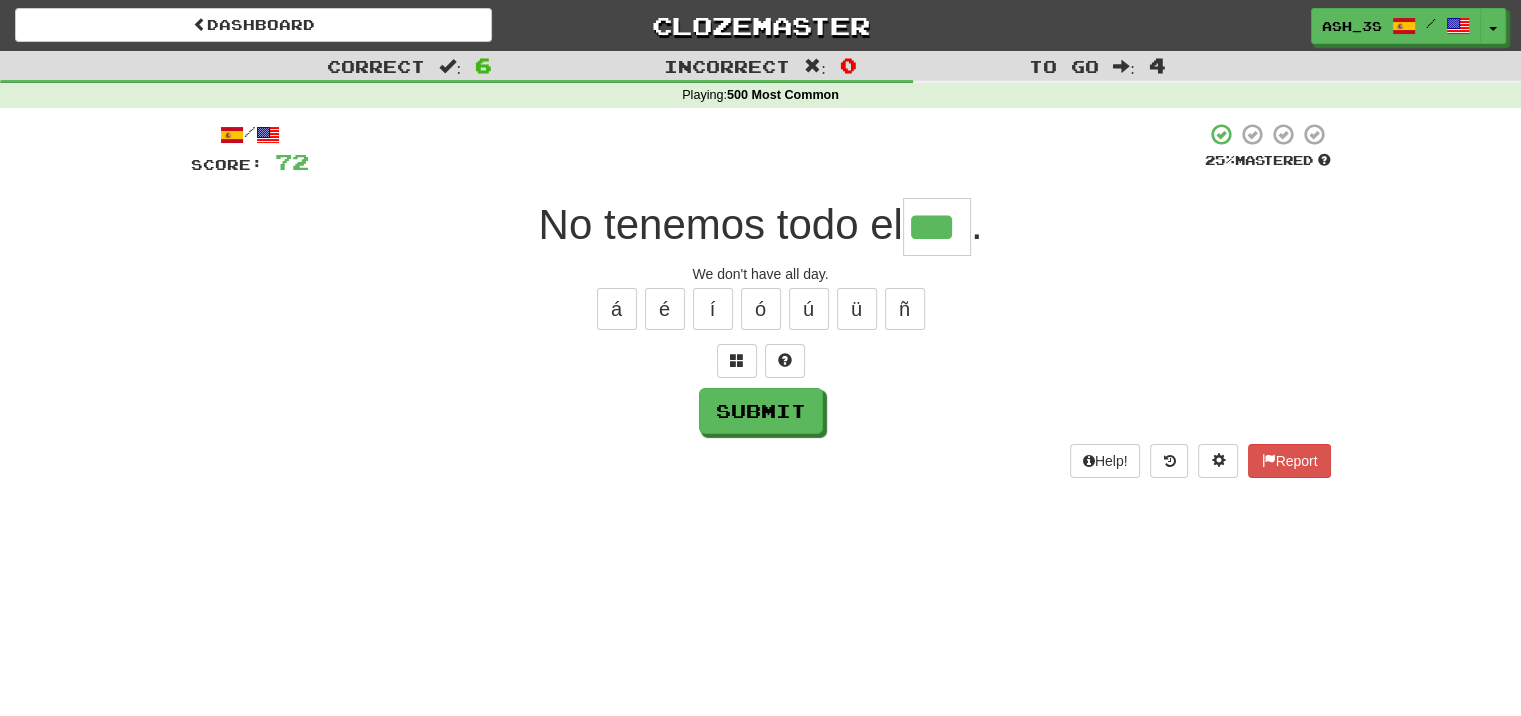 type on "***" 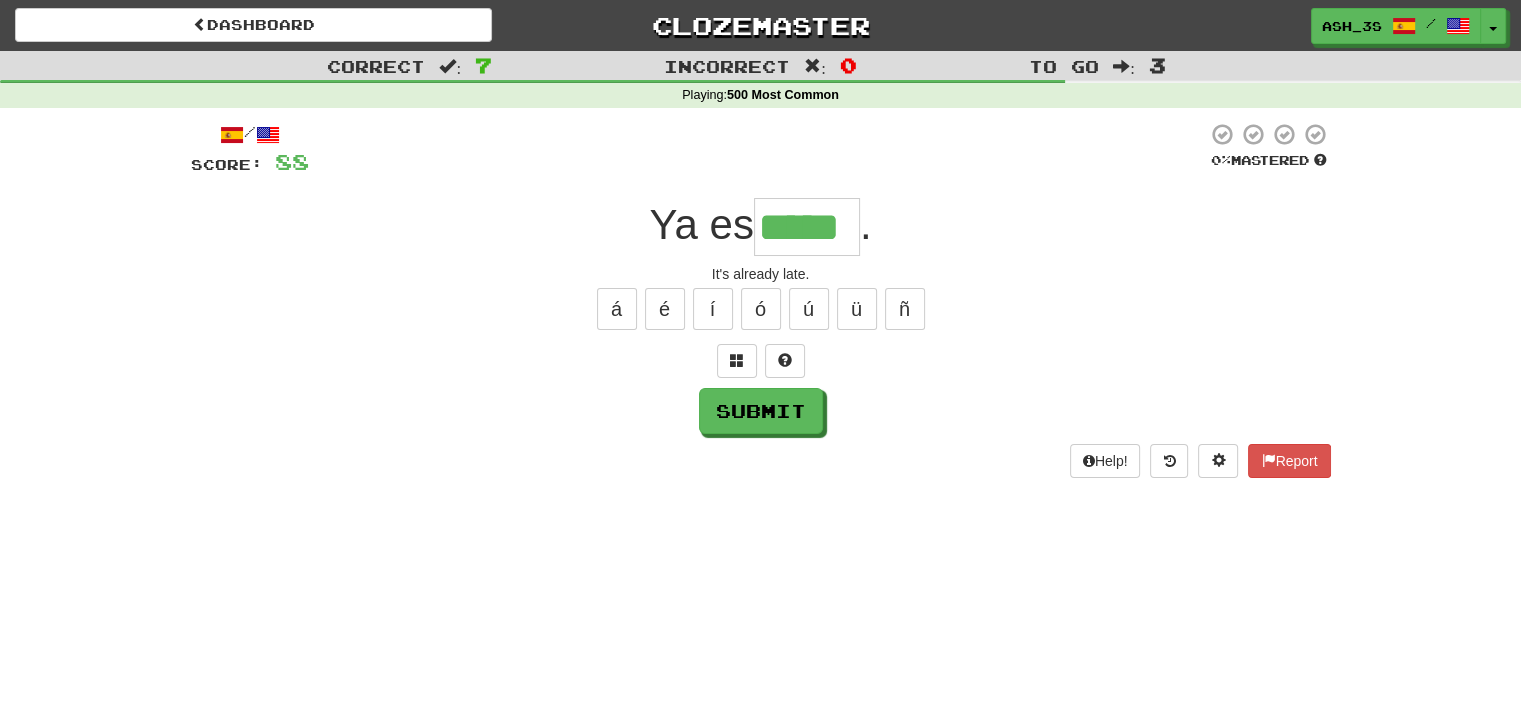 type on "*****" 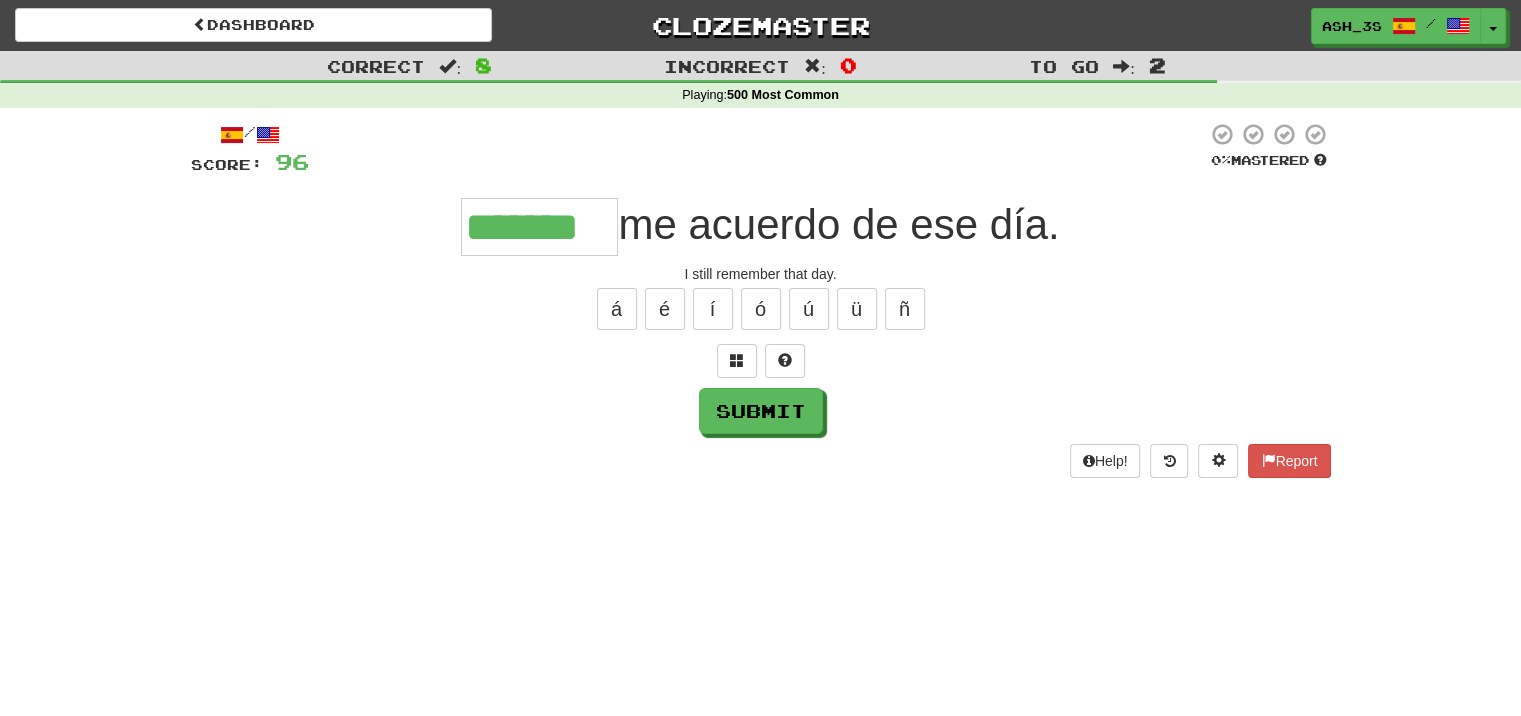 type on "*******" 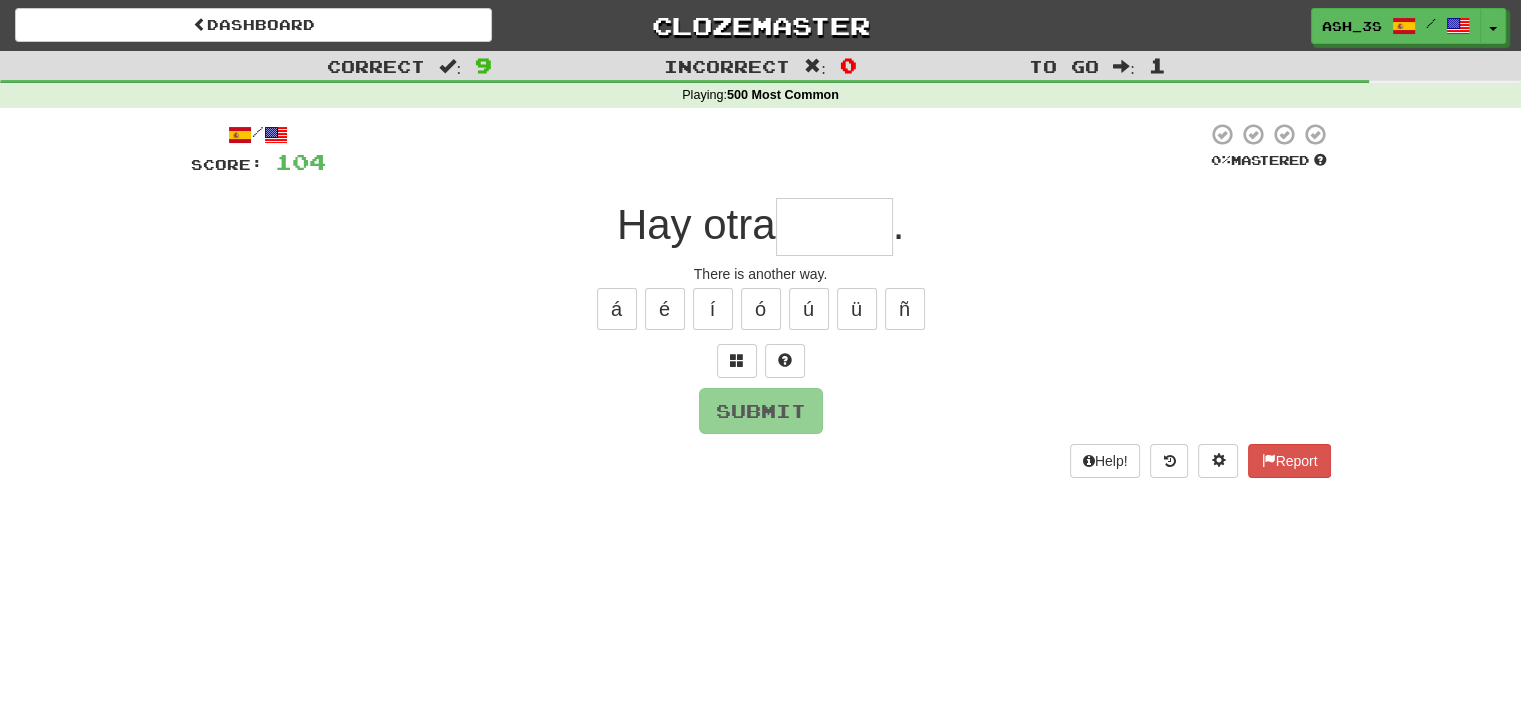 type on "*" 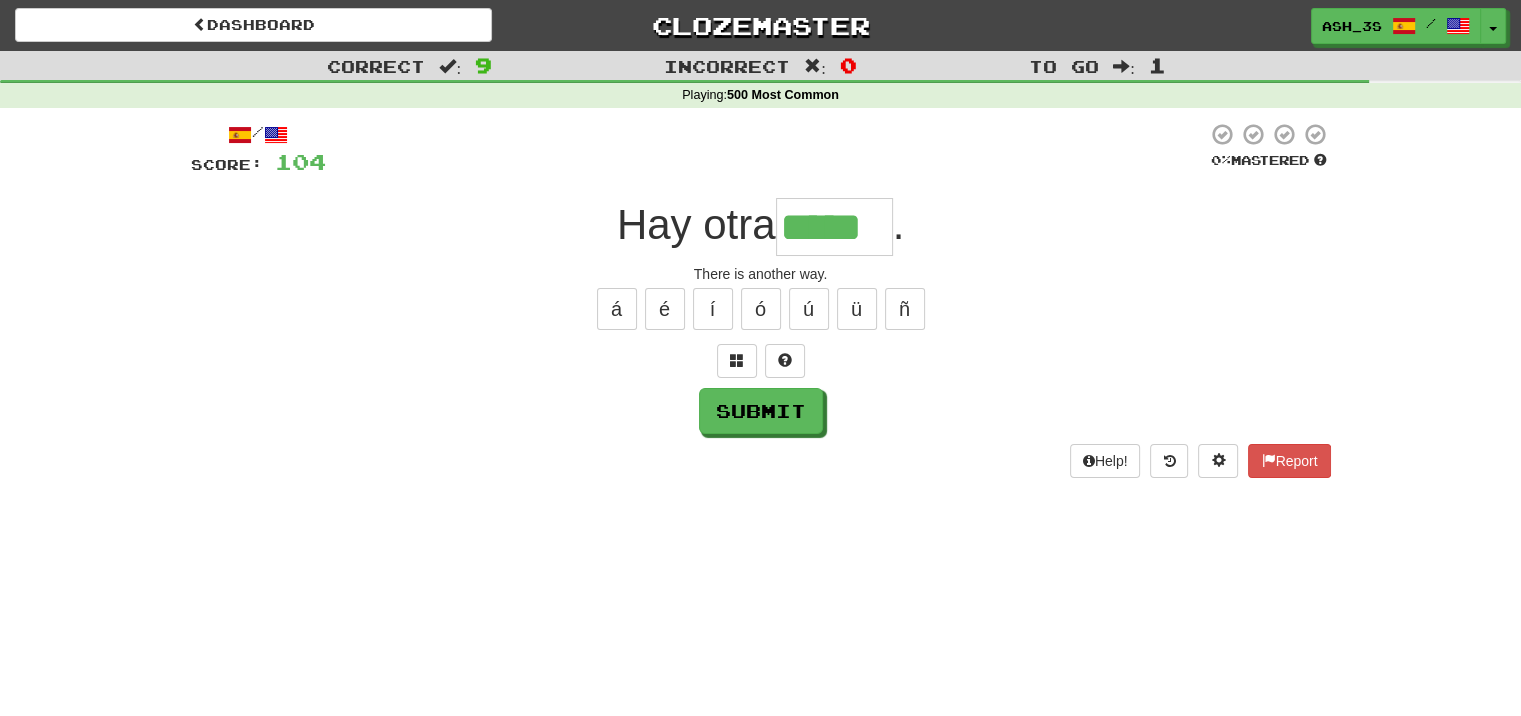 type on "*****" 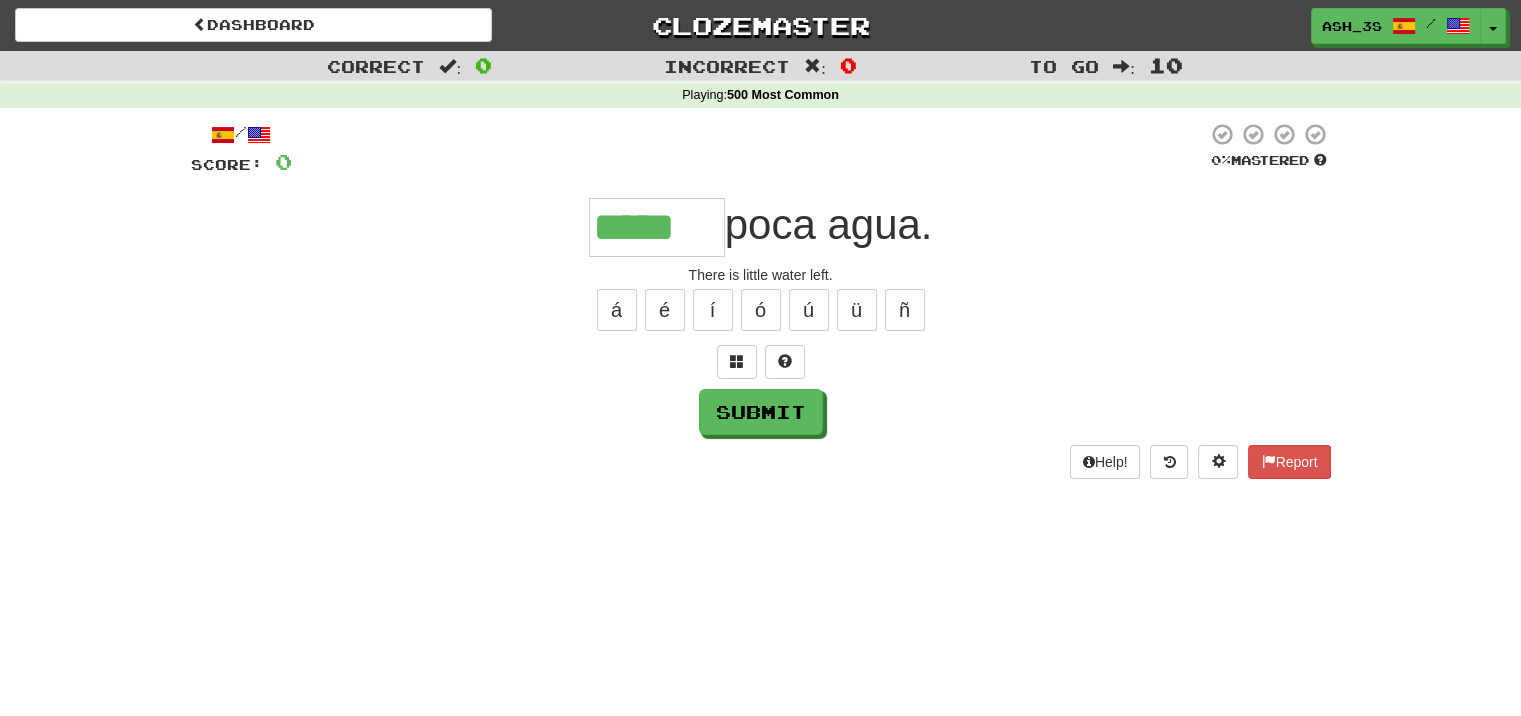 type on "*****" 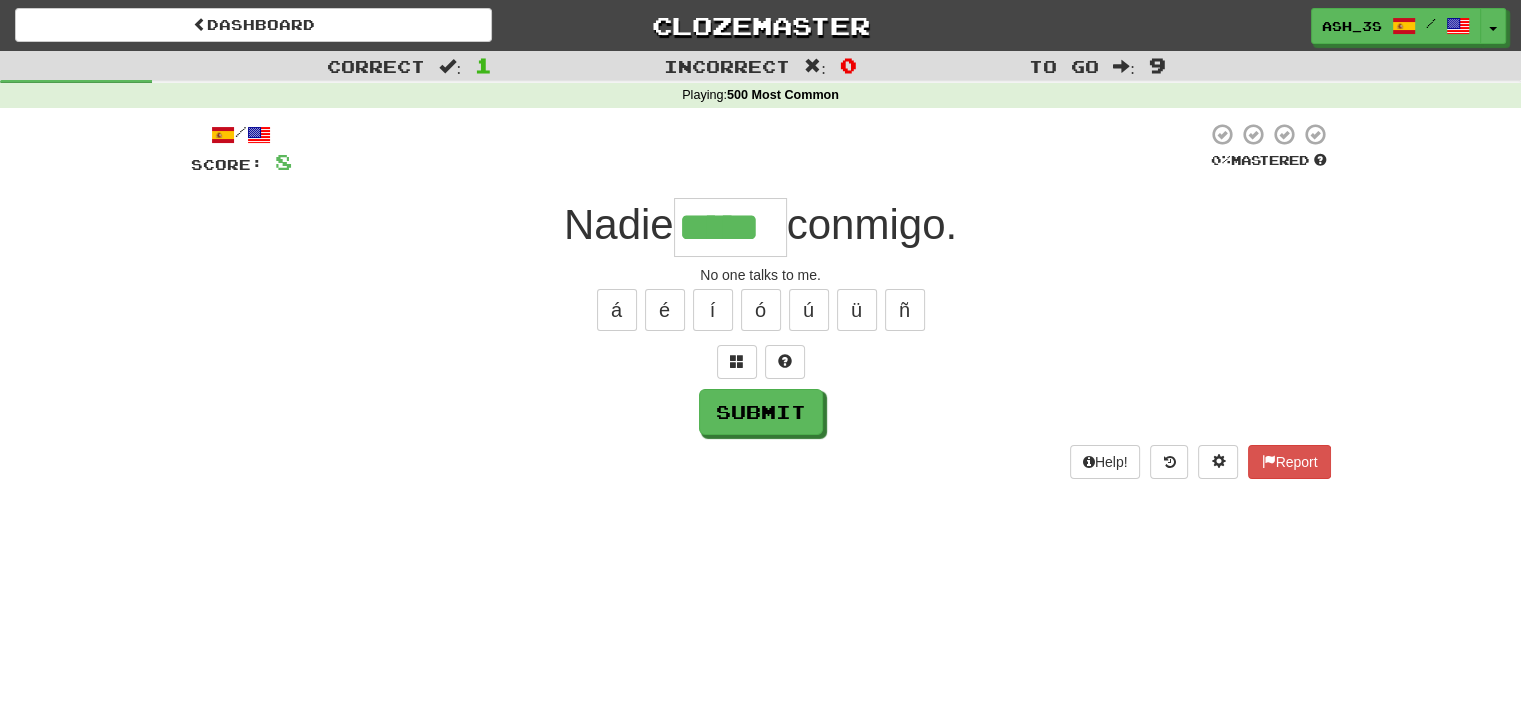 type on "*****" 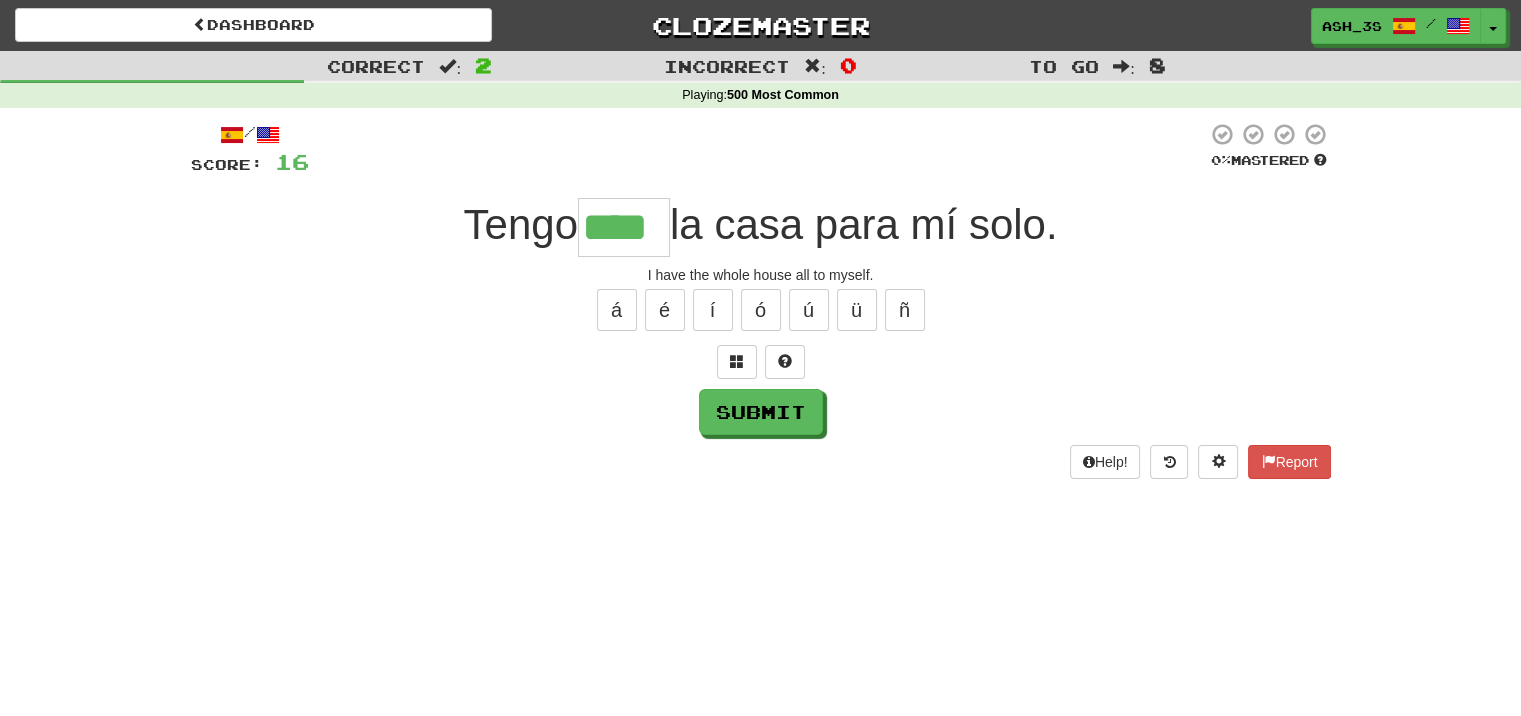 type on "****" 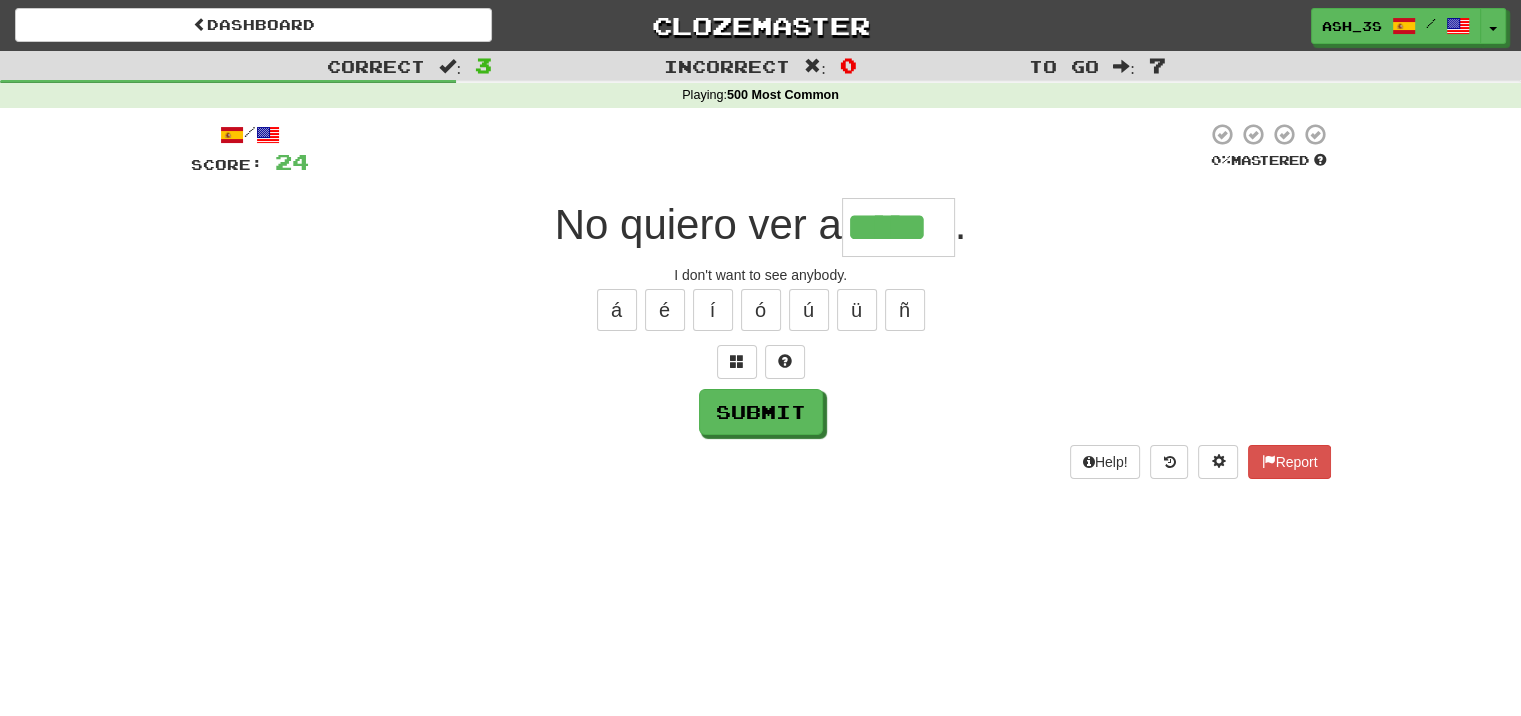 type on "*****" 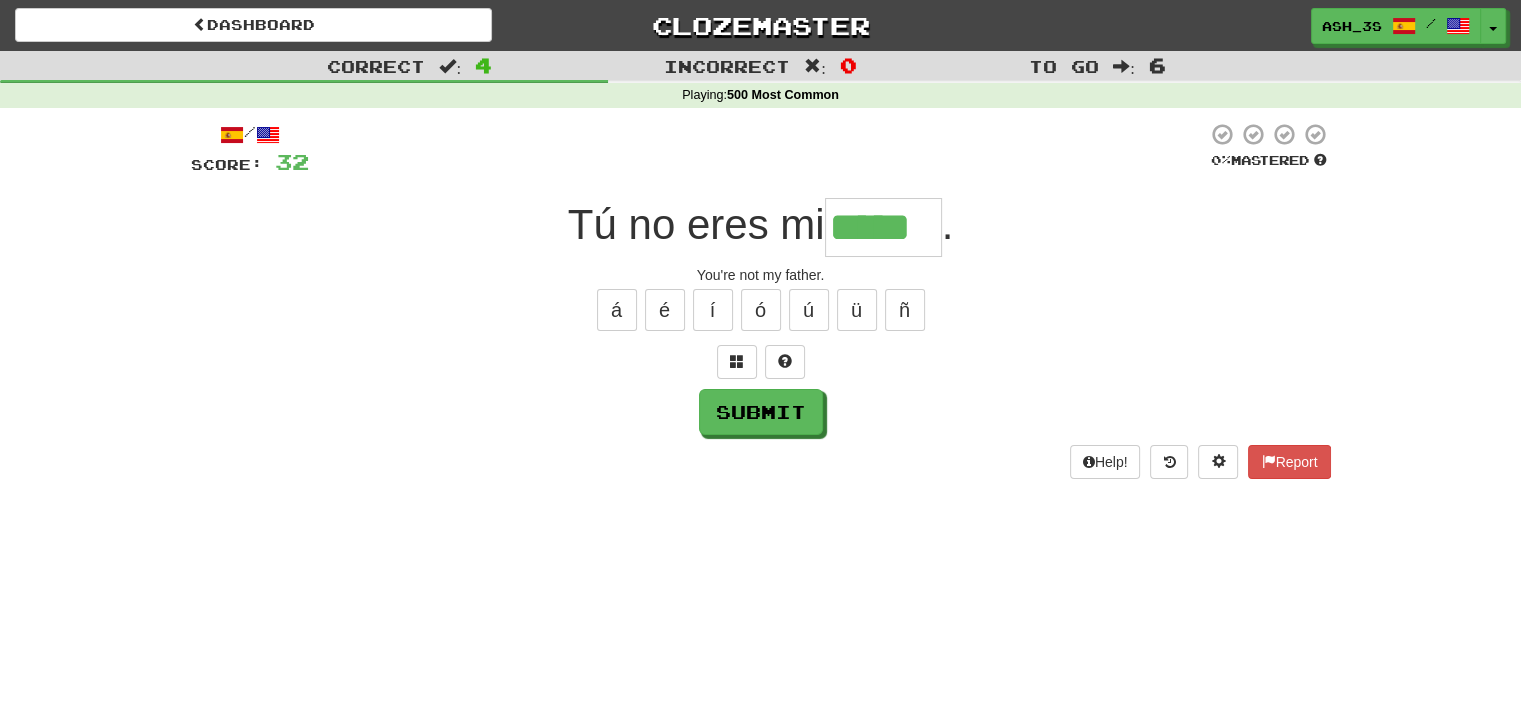 type on "*****" 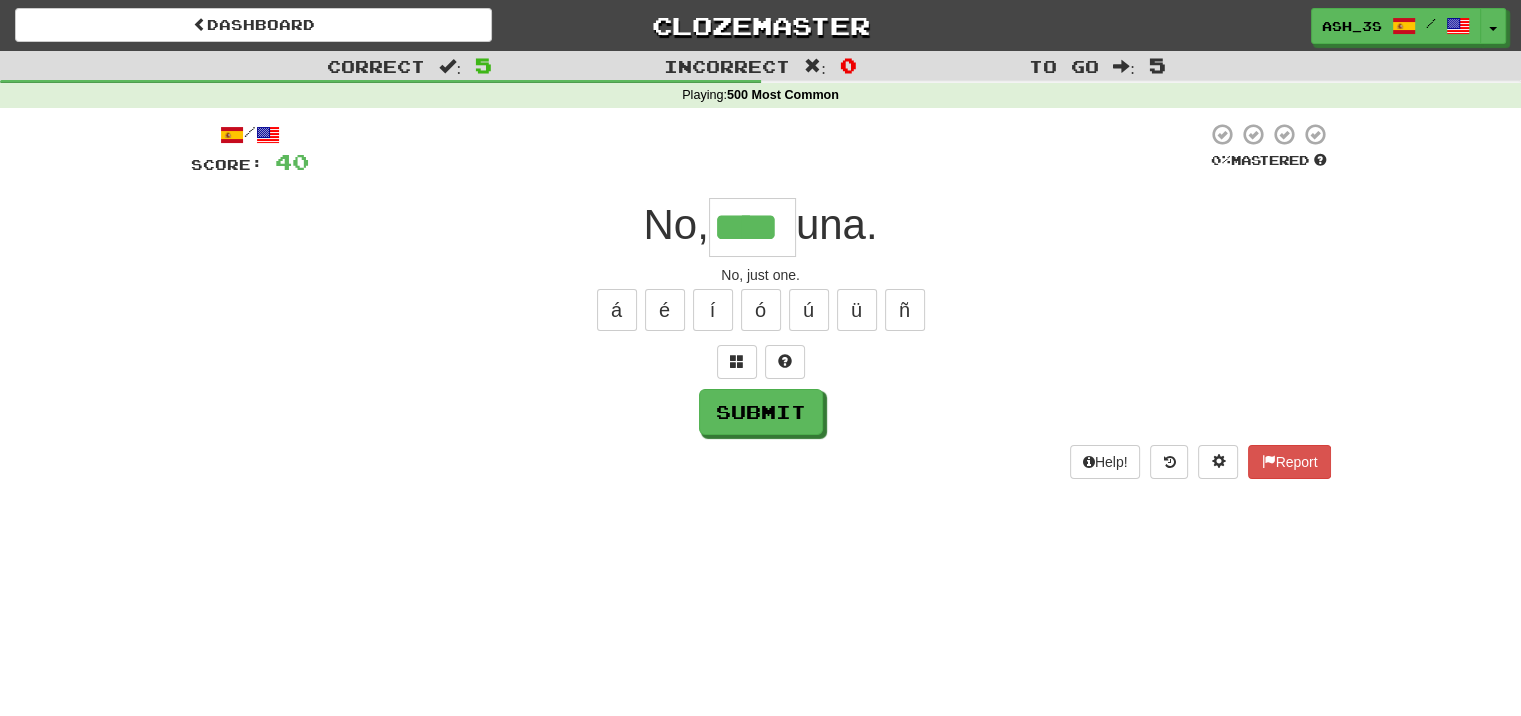 type on "****" 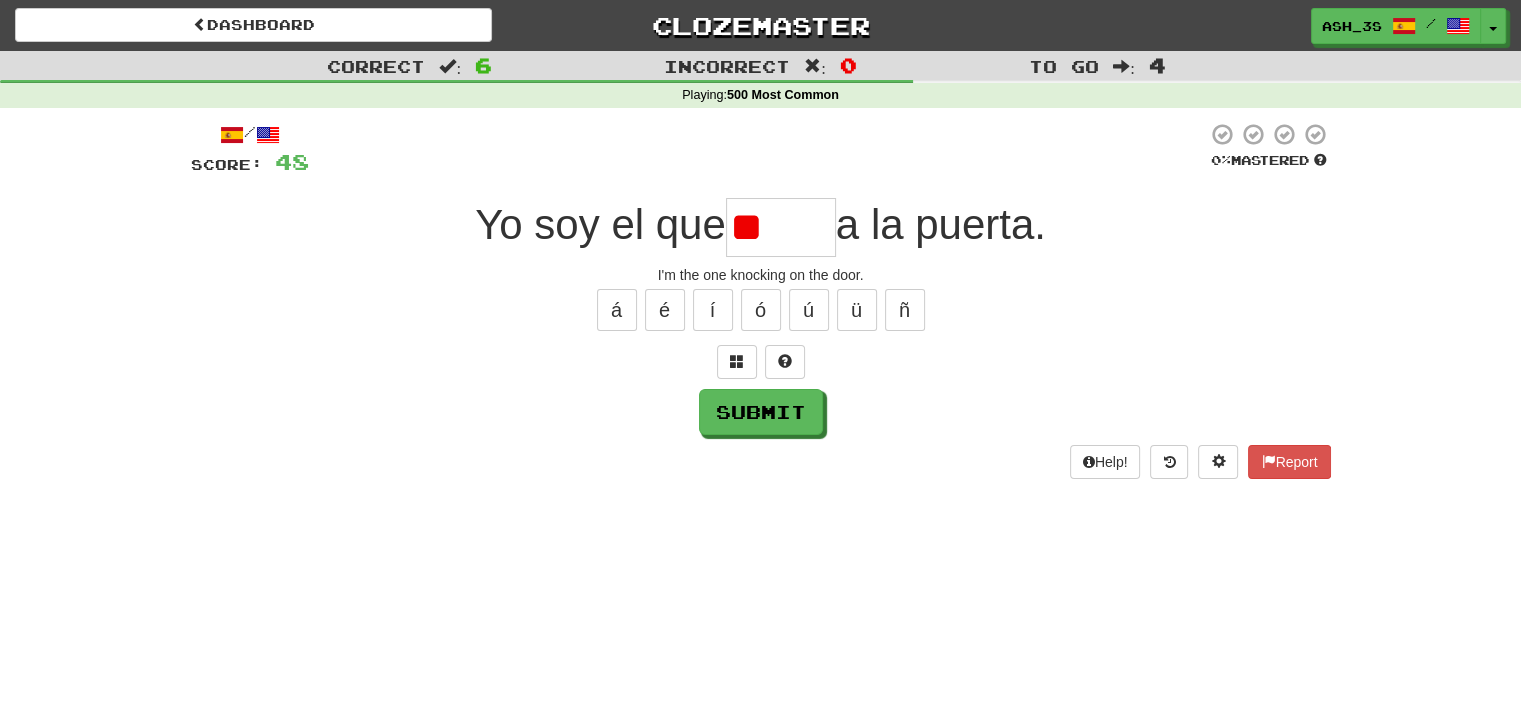 type on "*" 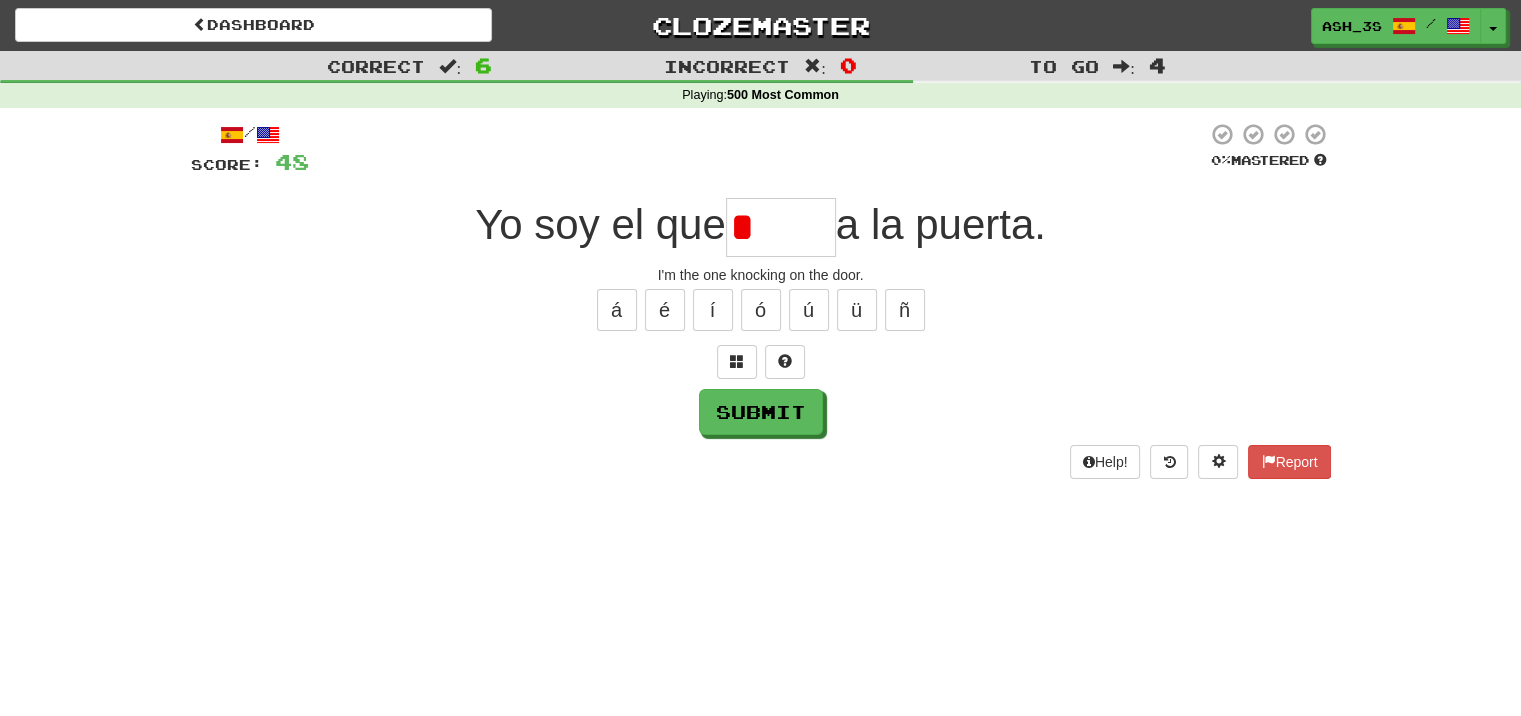 type on "*****" 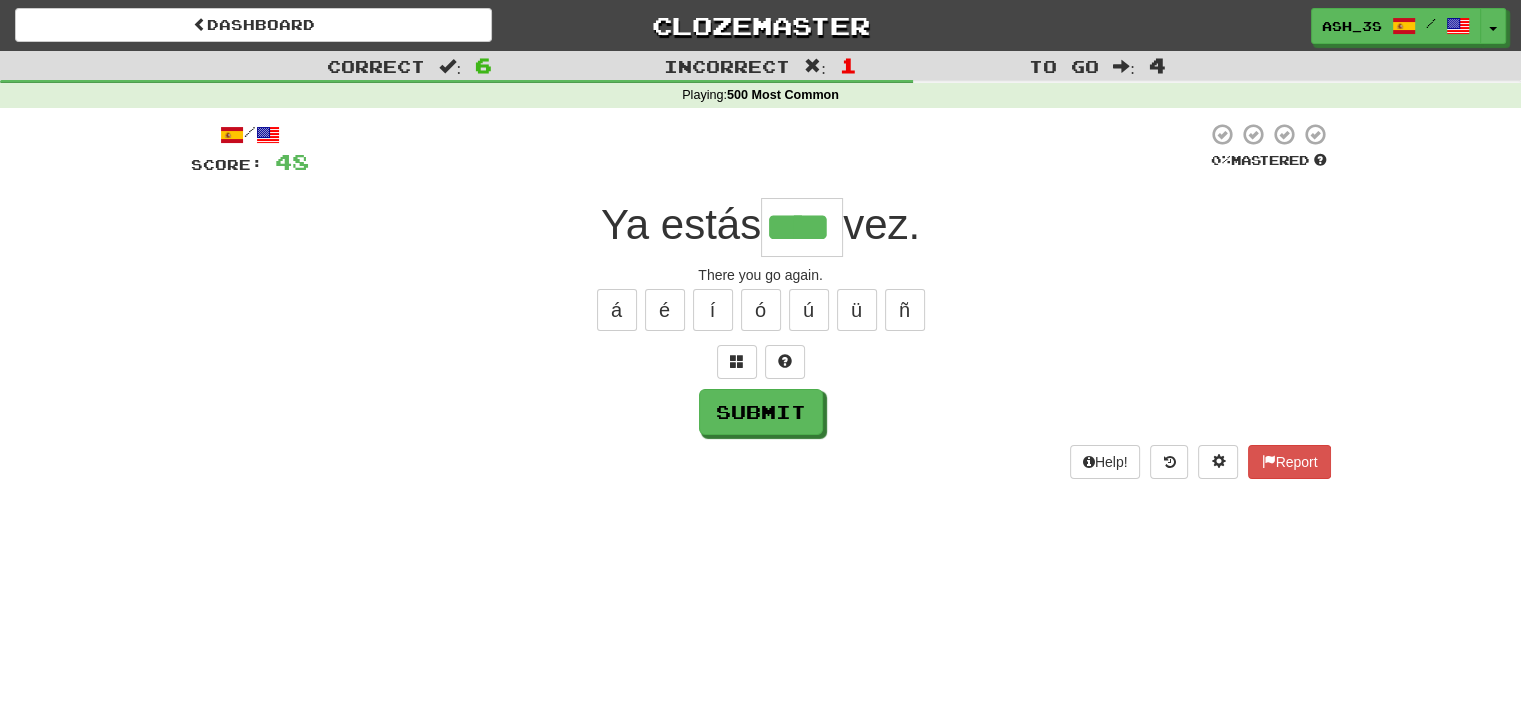 type on "****" 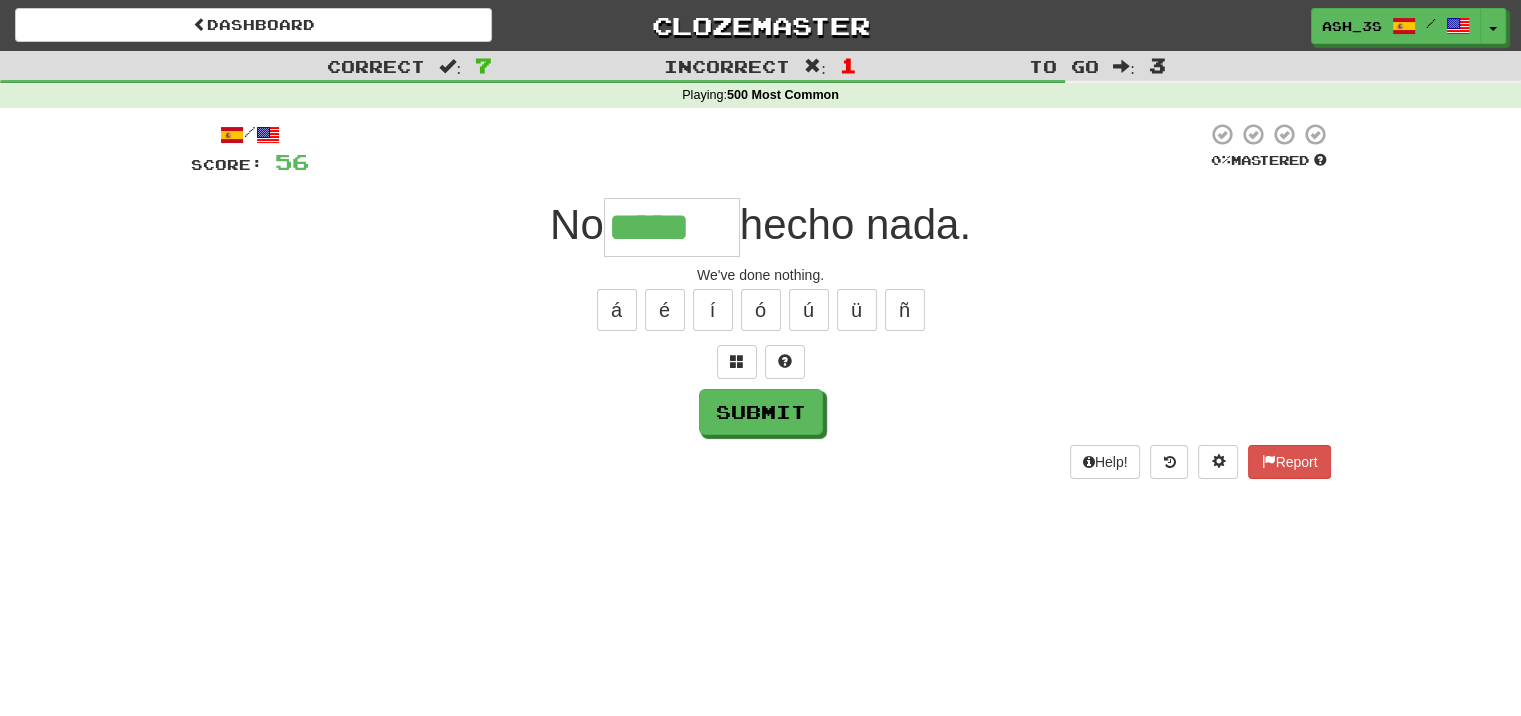 type on "*****" 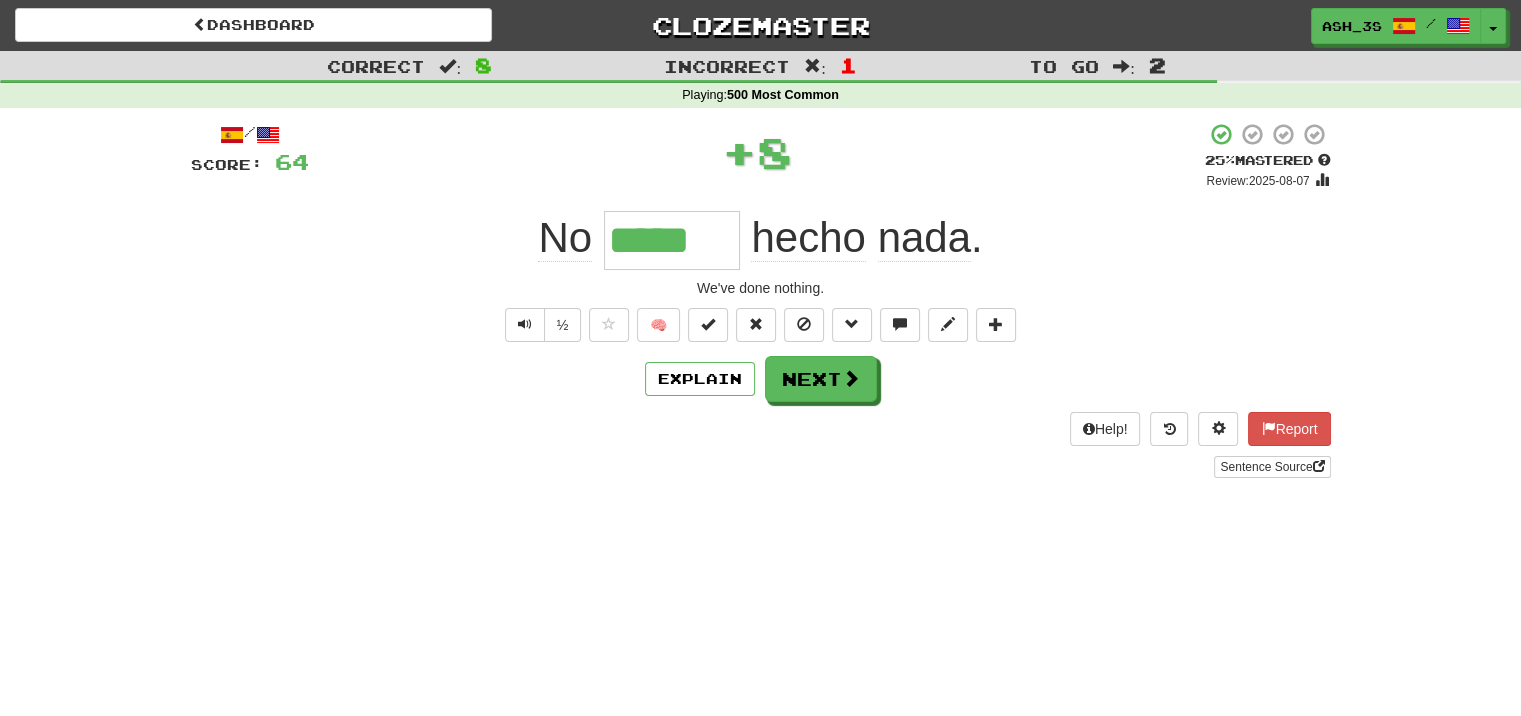 type 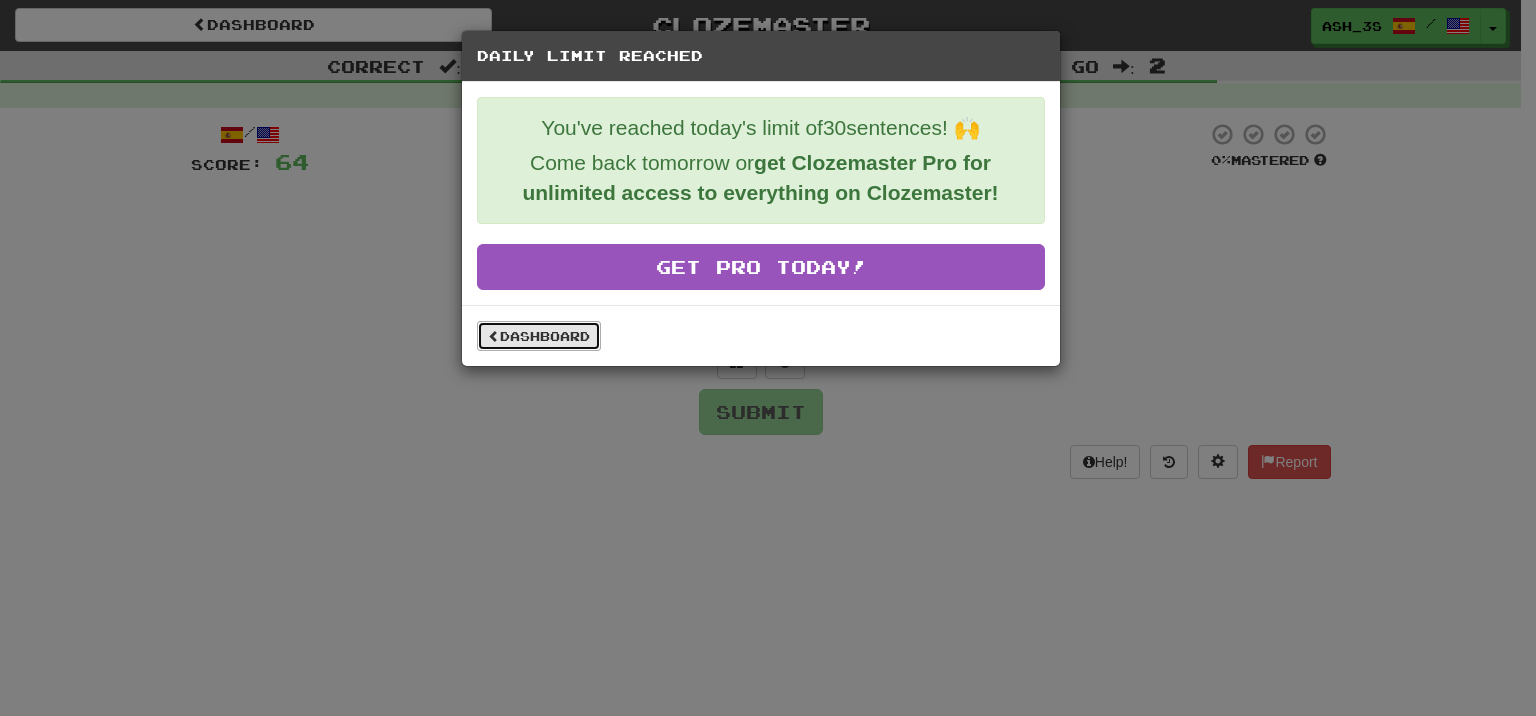 click on "Dashboard" at bounding box center (539, 336) 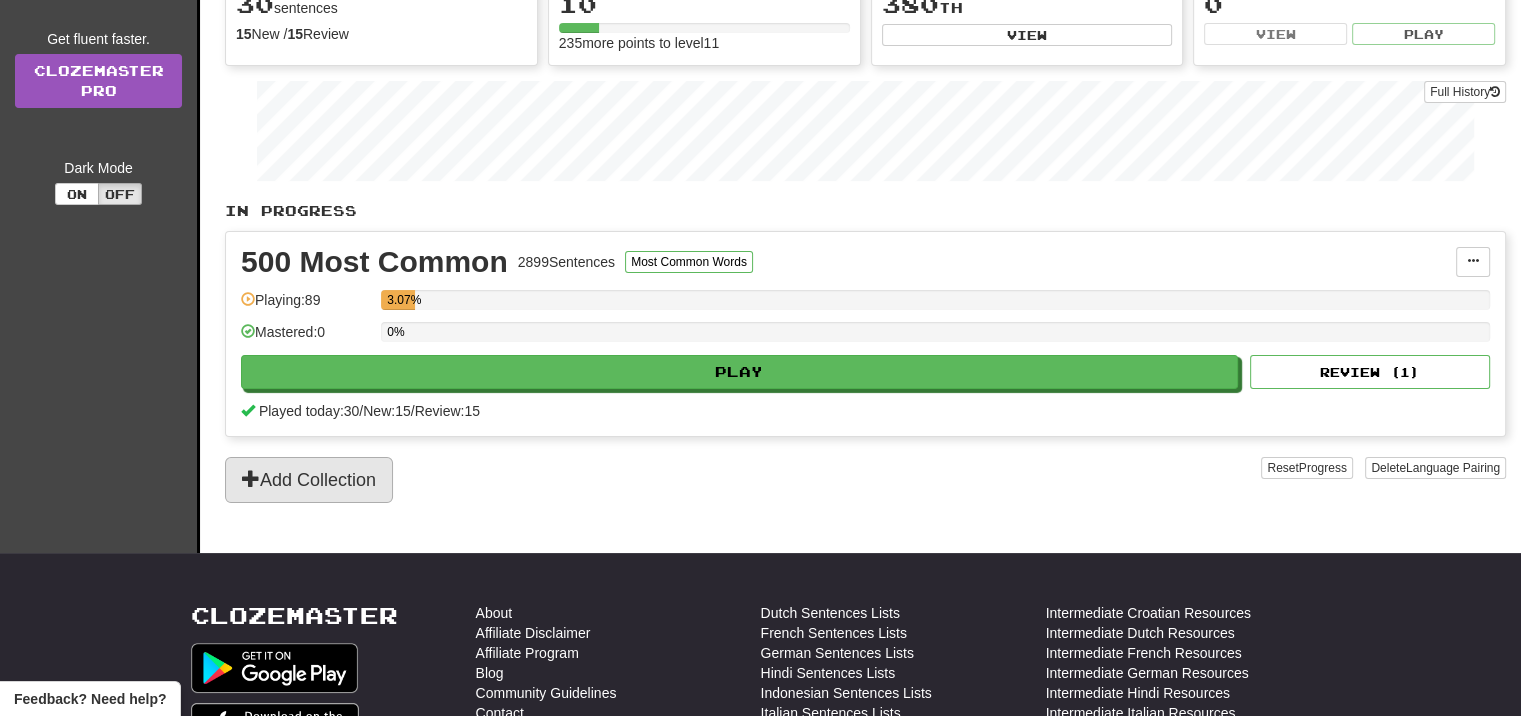 scroll, scrollTop: 300, scrollLeft: 0, axis: vertical 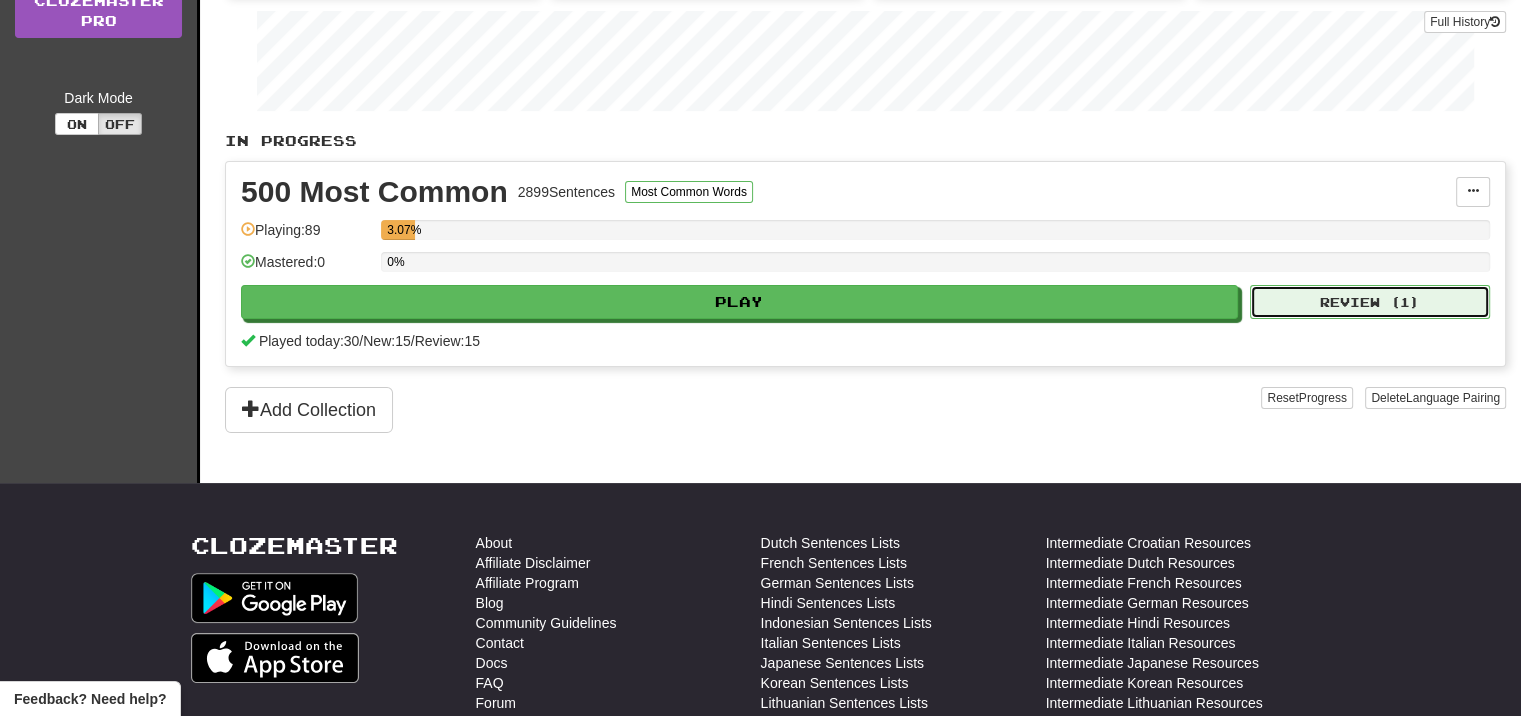 click on "Review ( 1 )" at bounding box center (1370, 302) 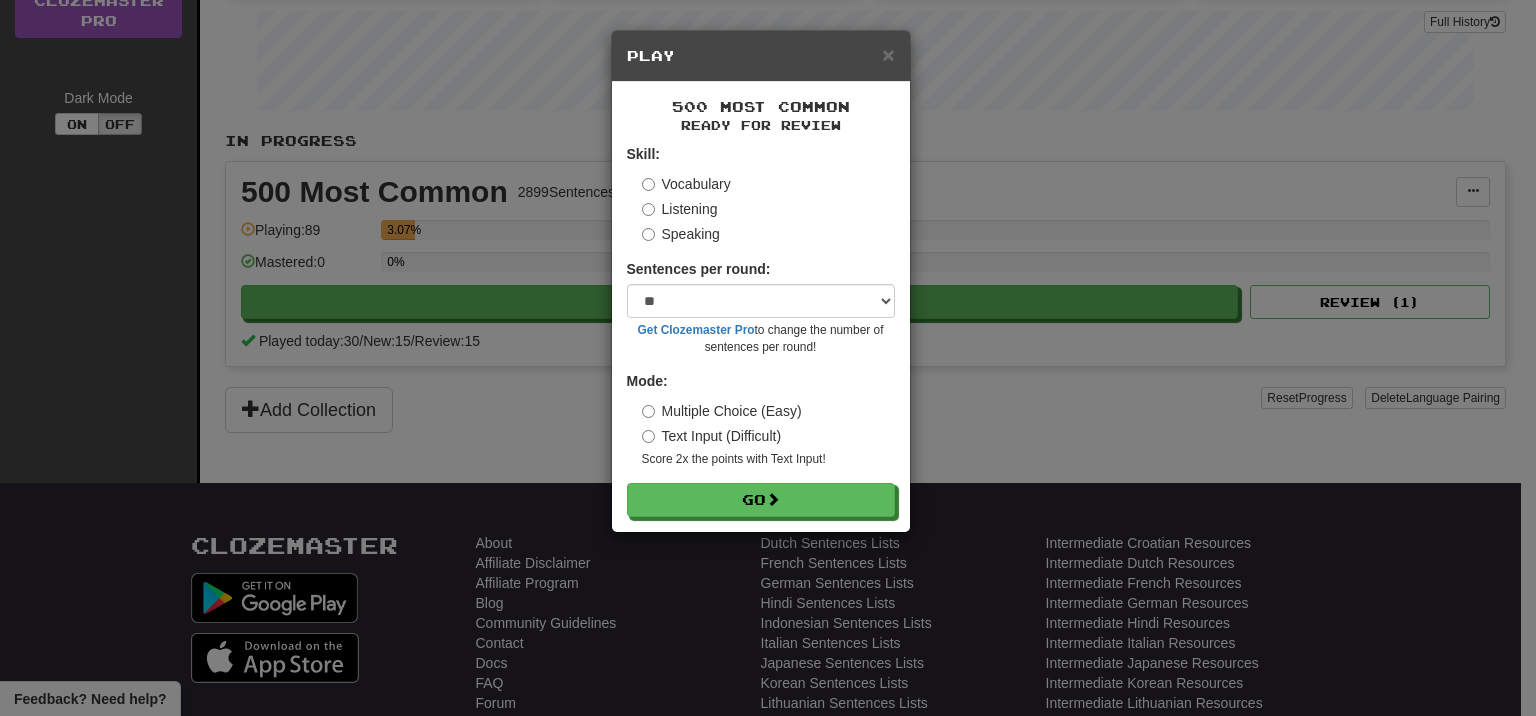 click on "× Play 500 Most Common Ready for Review Skill: Vocabulary Listening Speaking Sentences per round: * ** ** ** ** ** *** ******** Get Clozemaster Pro  to change the number of sentences per round! Mode: Multiple Choice (Easy) Text Input (Difficult) Score 2x the points with Text Input ! Go" at bounding box center (768, 358) 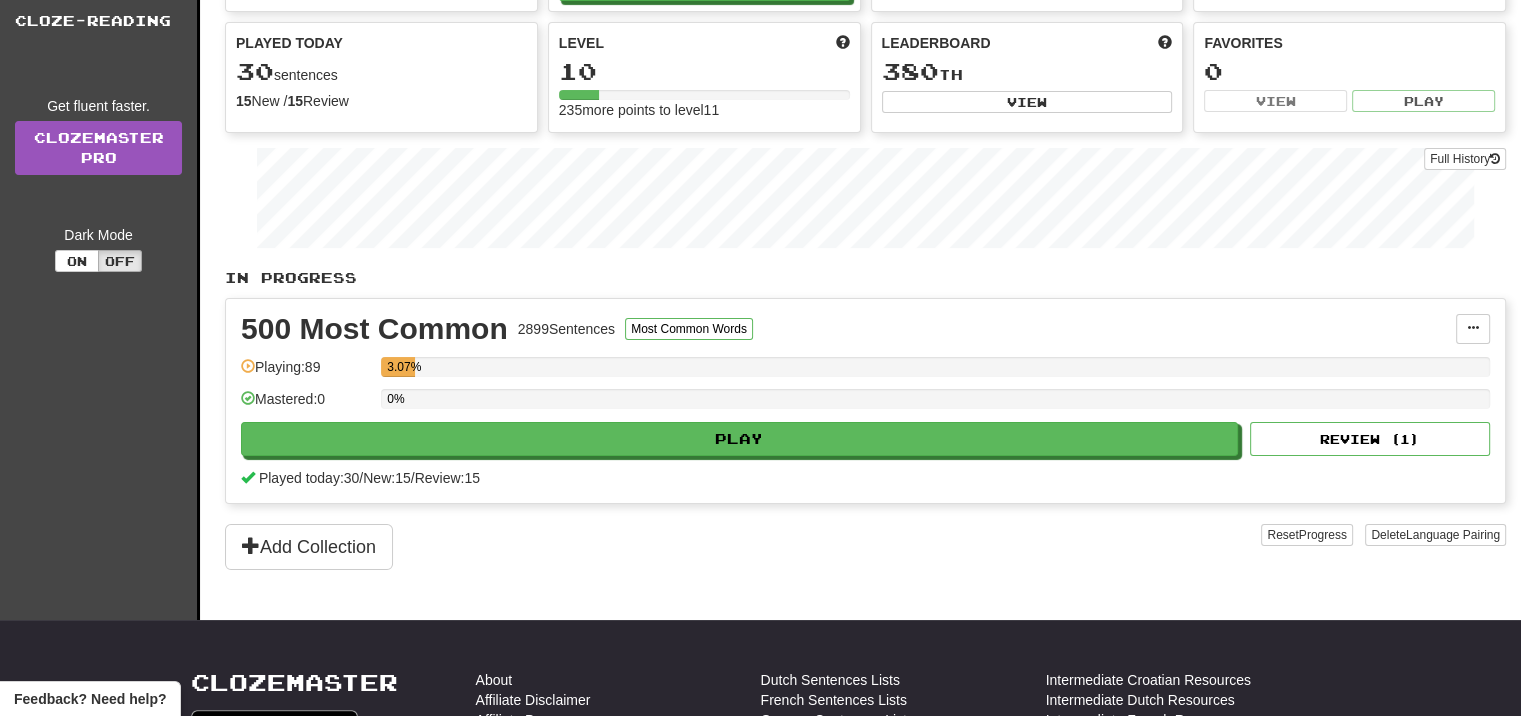 scroll, scrollTop: 0, scrollLeft: 0, axis: both 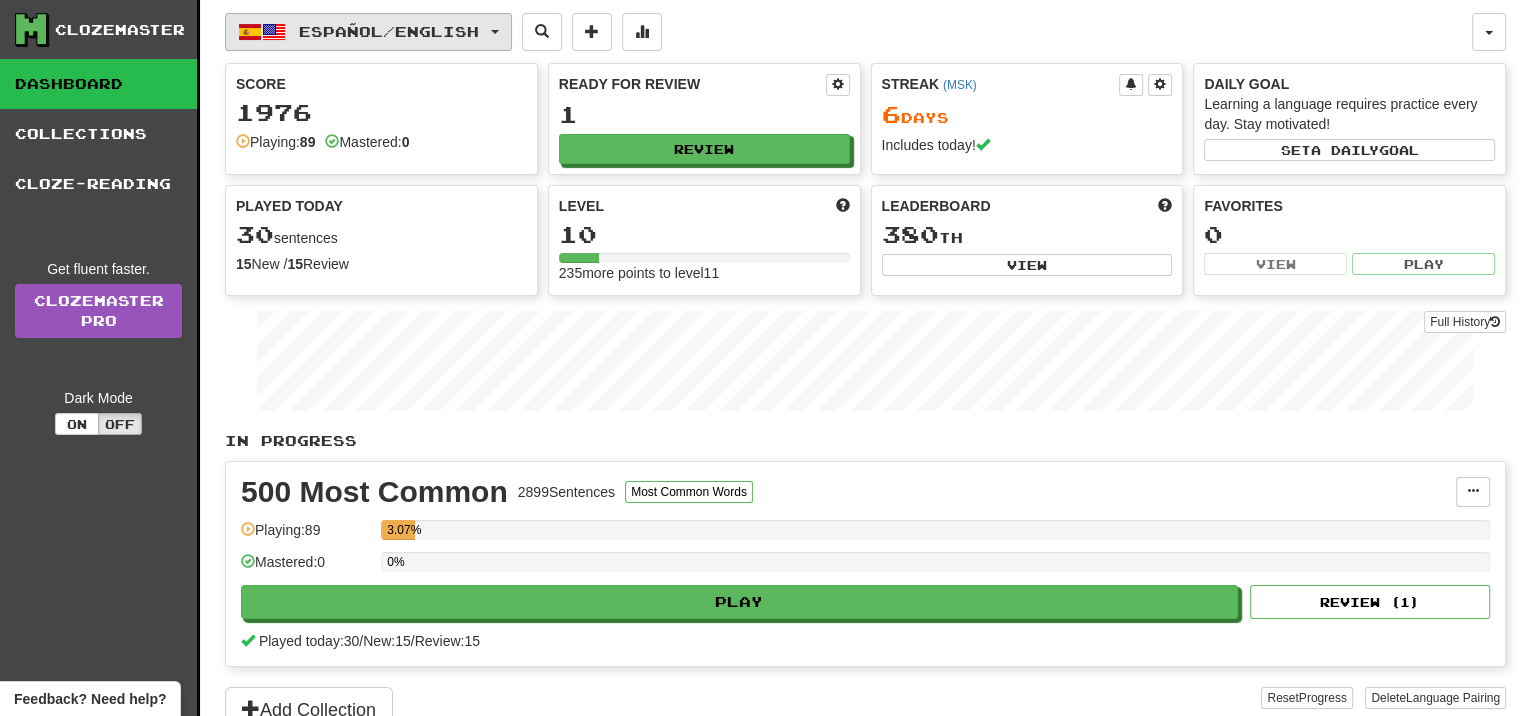 click on "Español  /  English" at bounding box center [389, 31] 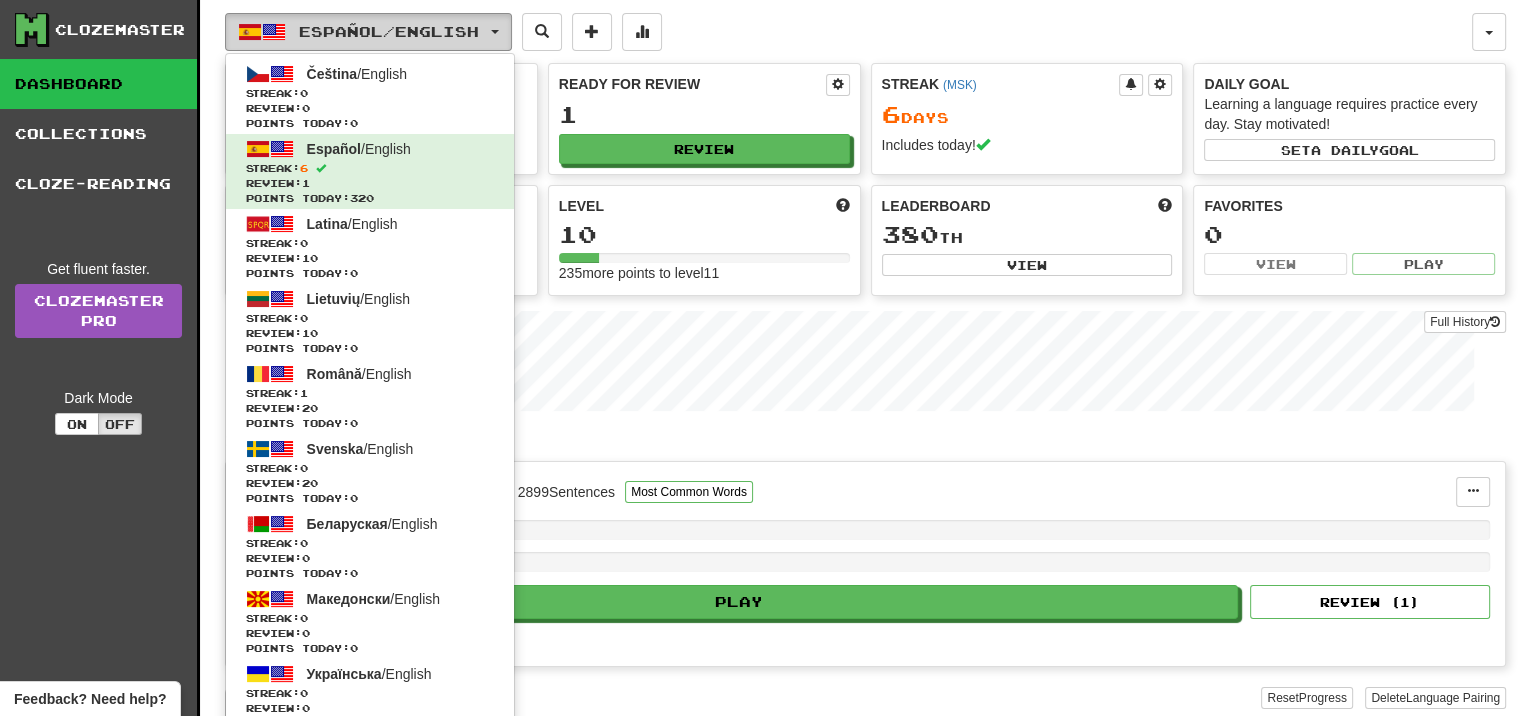 click on "Español  /  English" at bounding box center (389, 31) 